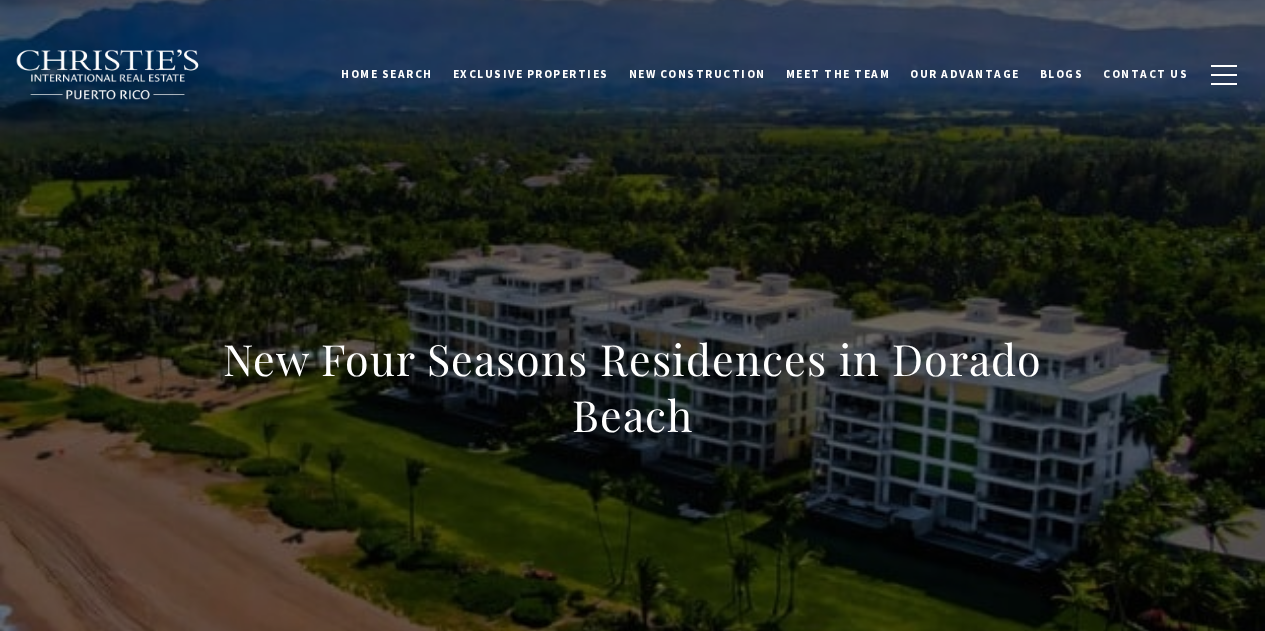 scroll, scrollTop: 0, scrollLeft: 0, axis: both 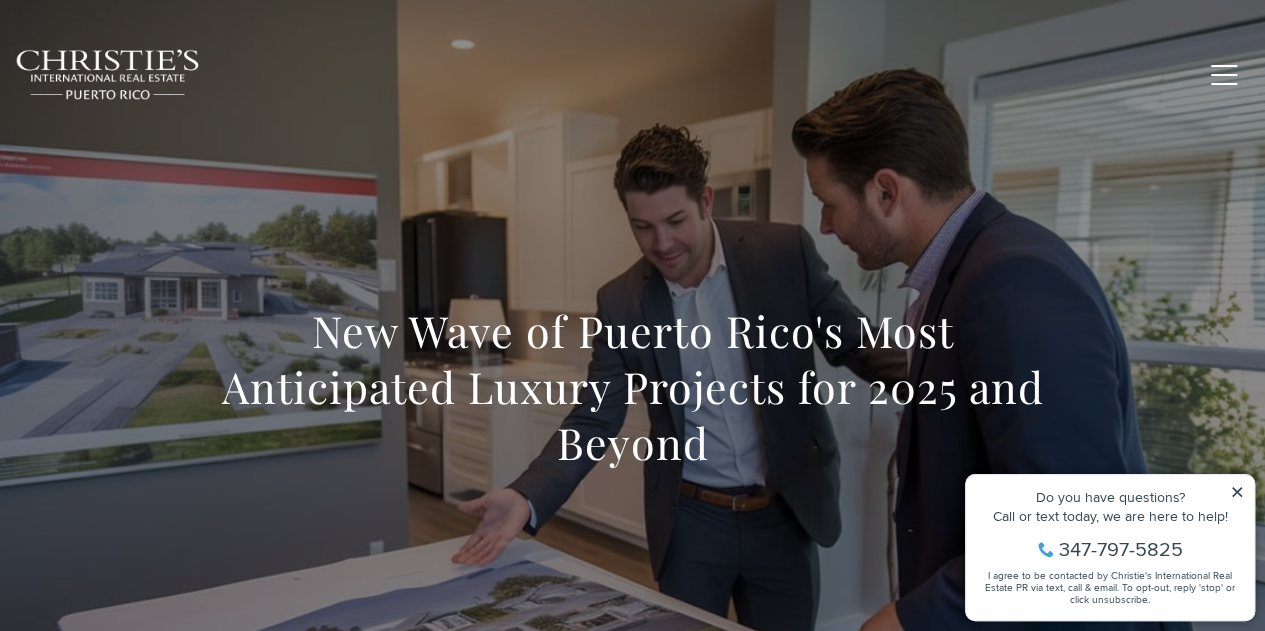 click on "Exclusive Properties" at bounding box center [531, 74] 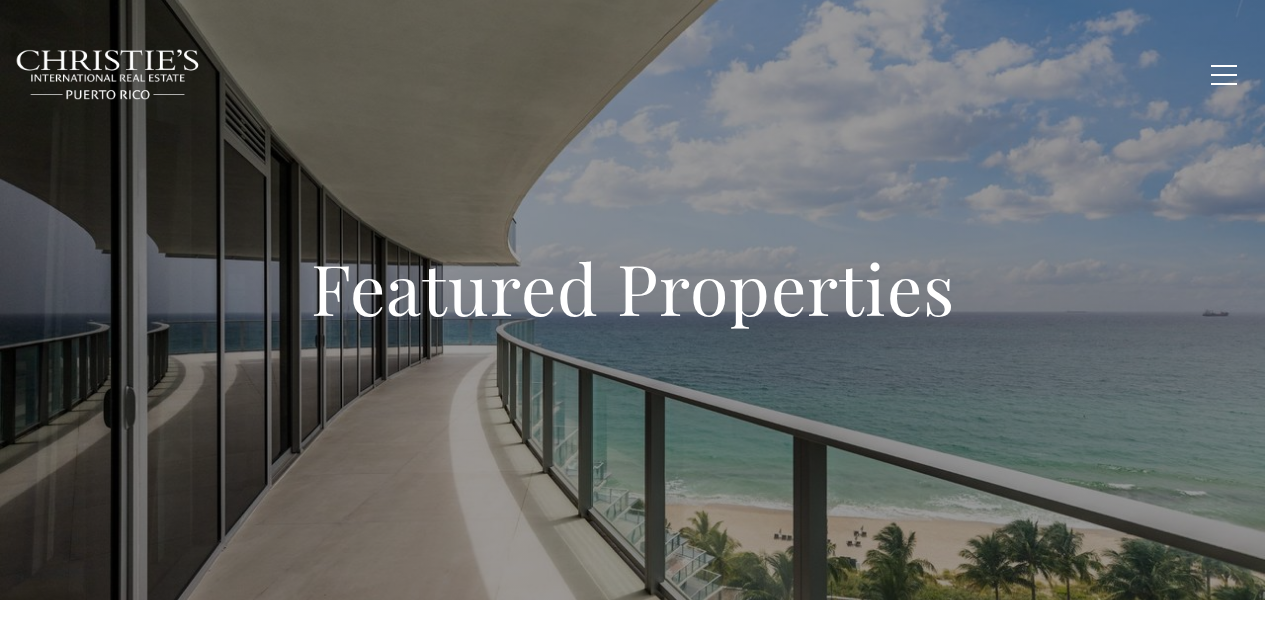 type on "**********" 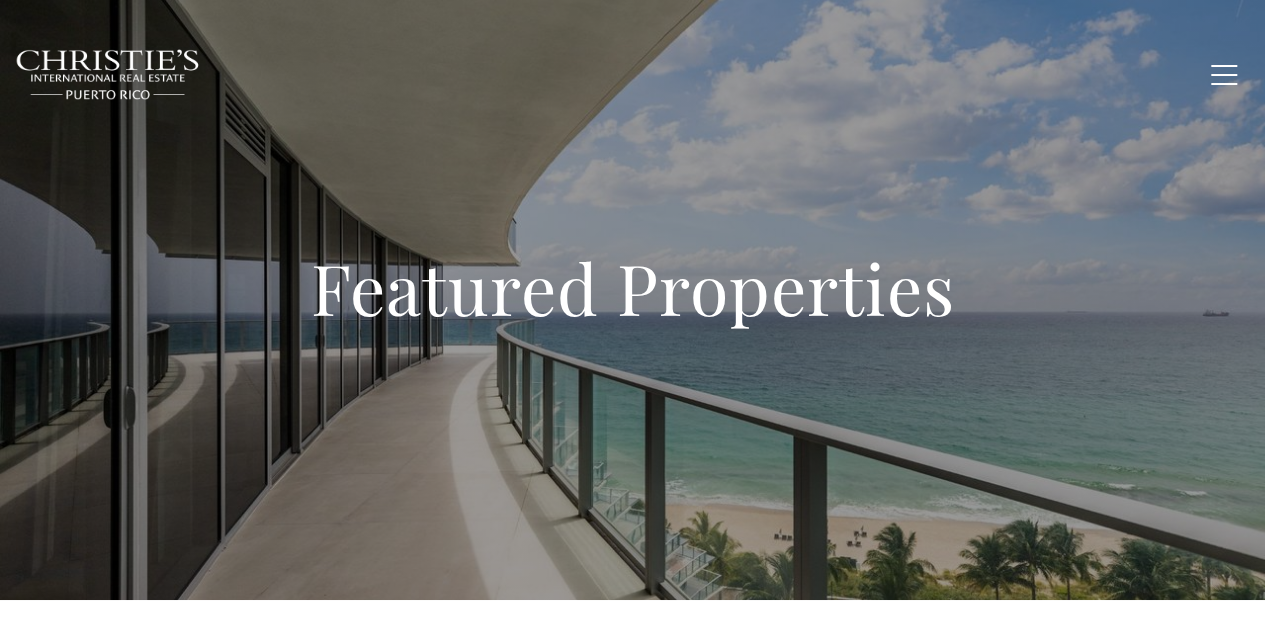 scroll, scrollTop: 0, scrollLeft: 0, axis: both 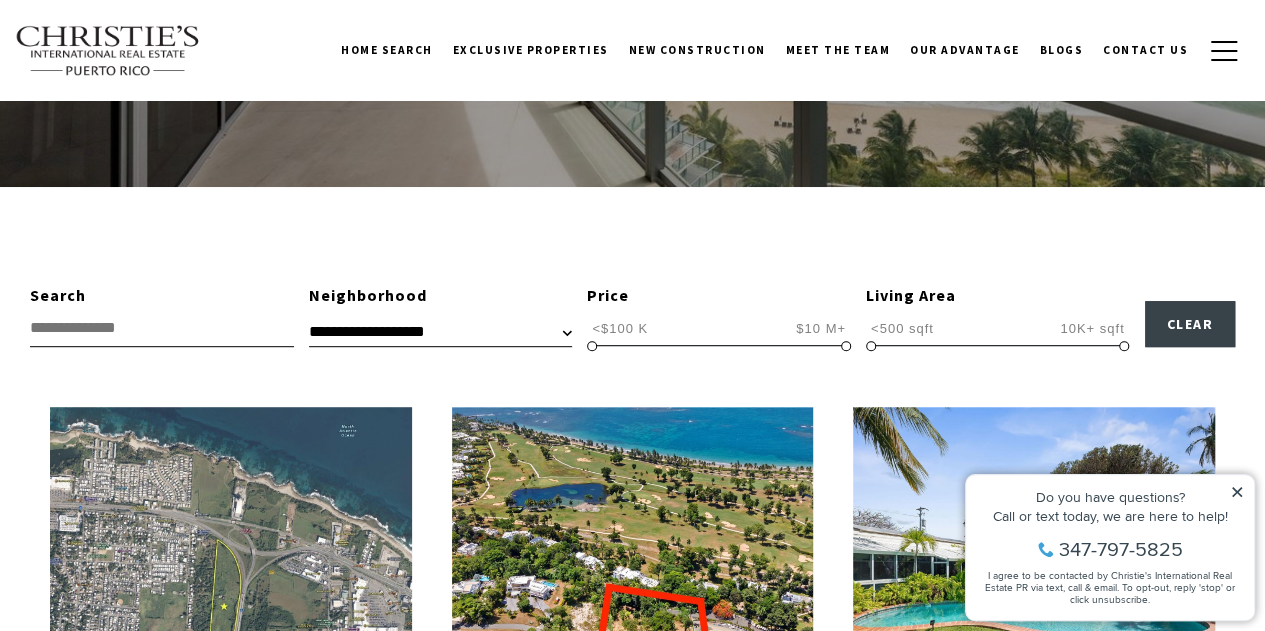 click on "**********" at bounding box center [440, 332] 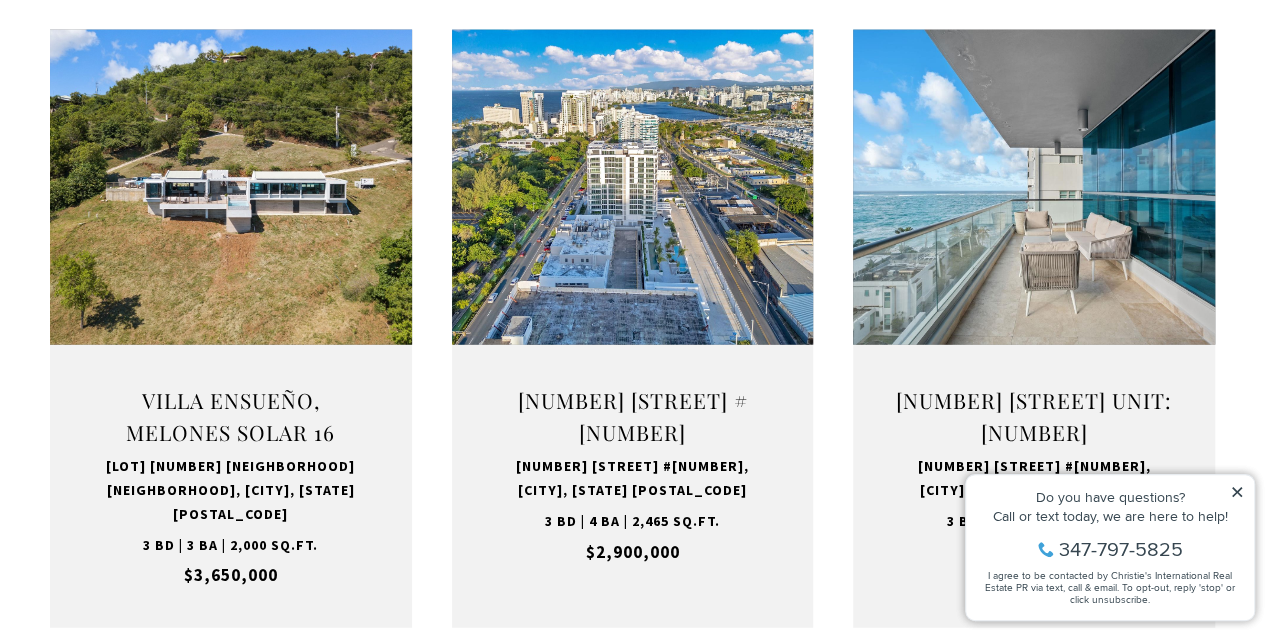 scroll, scrollTop: 2263, scrollLeft: 0, axis: vertical 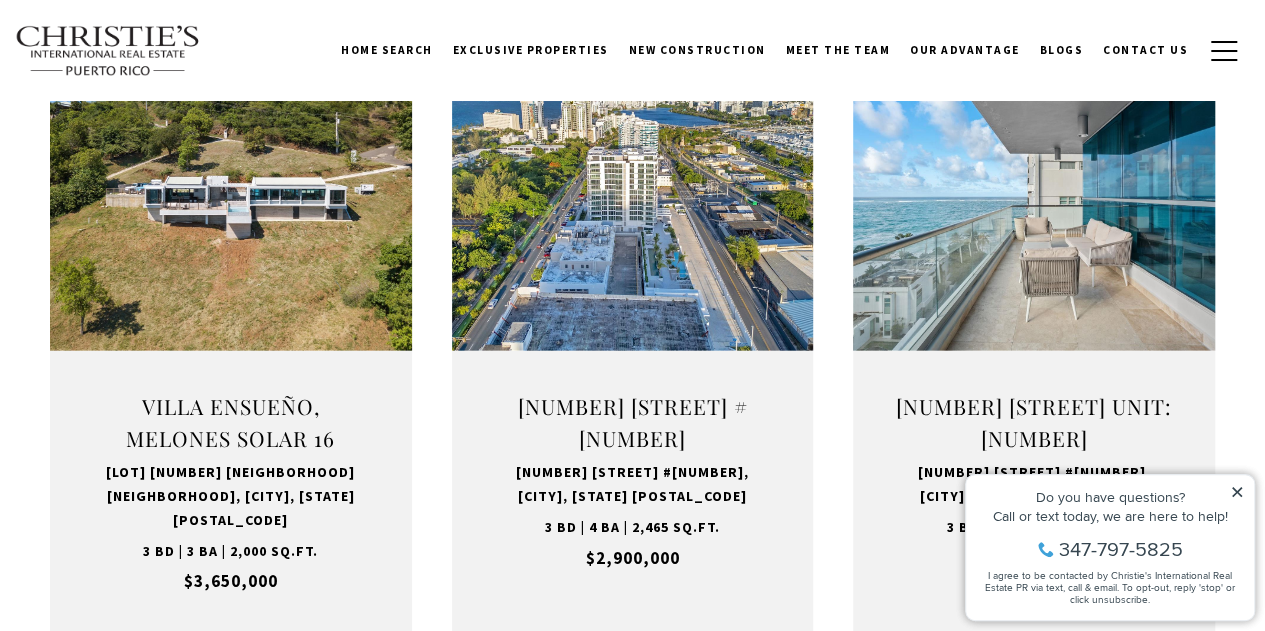 click on "»" at bounding box center [770, 718] 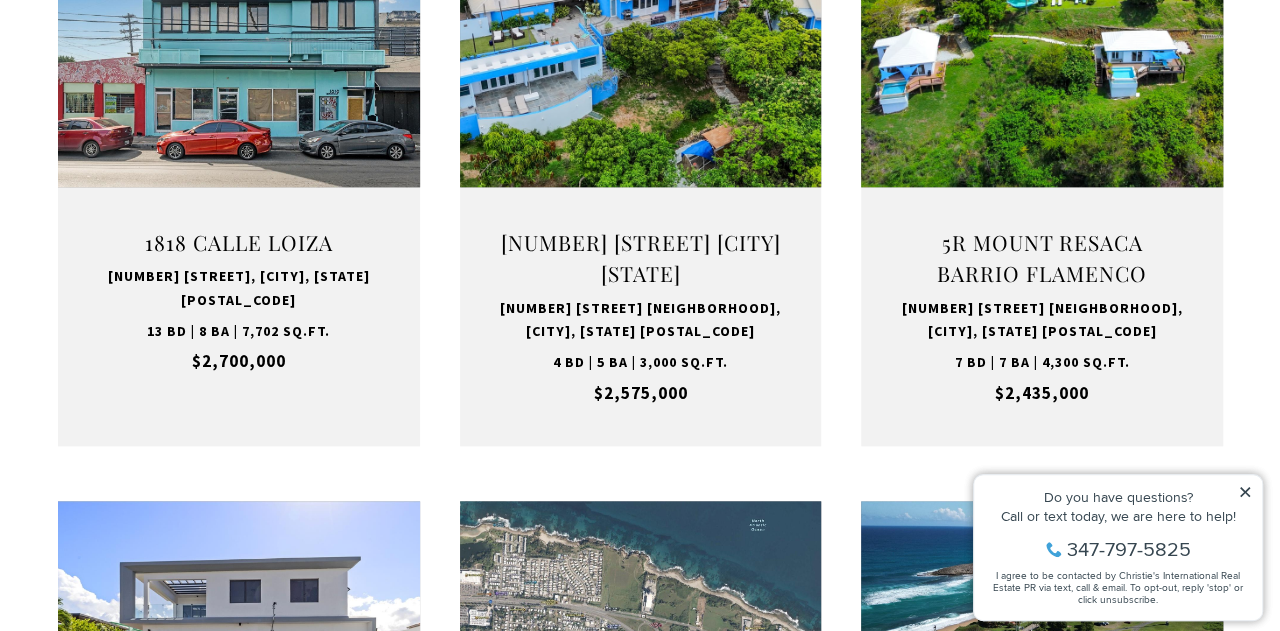 scroll, scrollTop: 949, scrollLeft: 0, axis: vertical 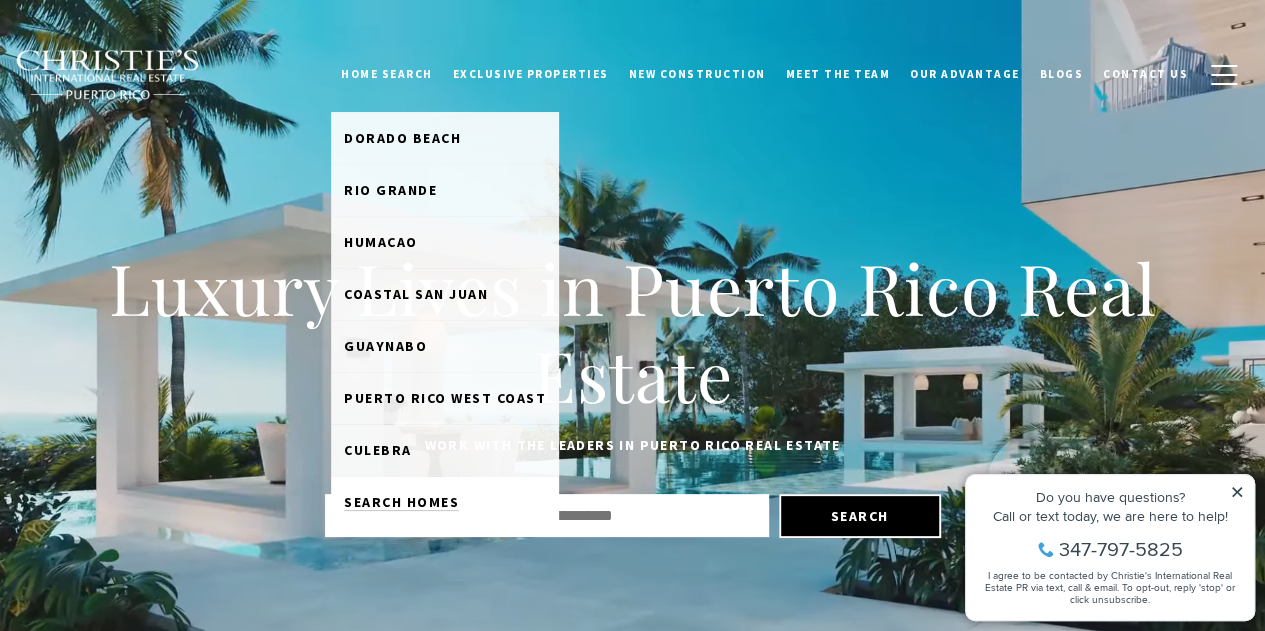 click on "Search Homes" at bounding box center (401, 502) 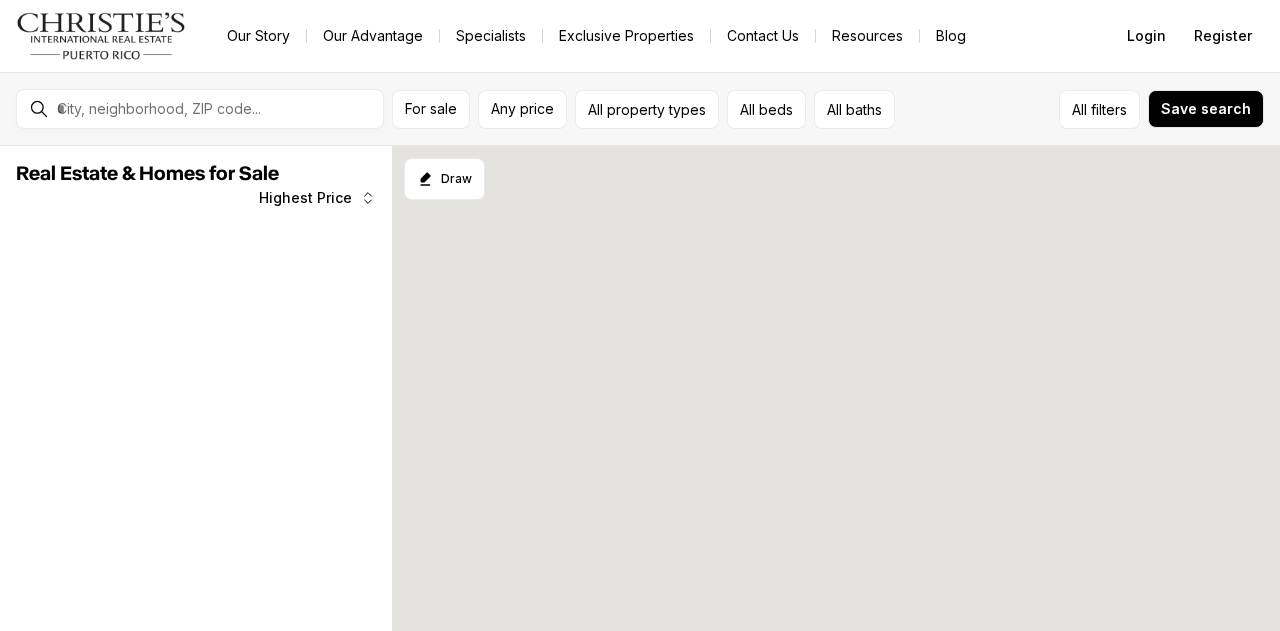 scroll, scrollTop: 0, scrollLeft: 0, axis: both 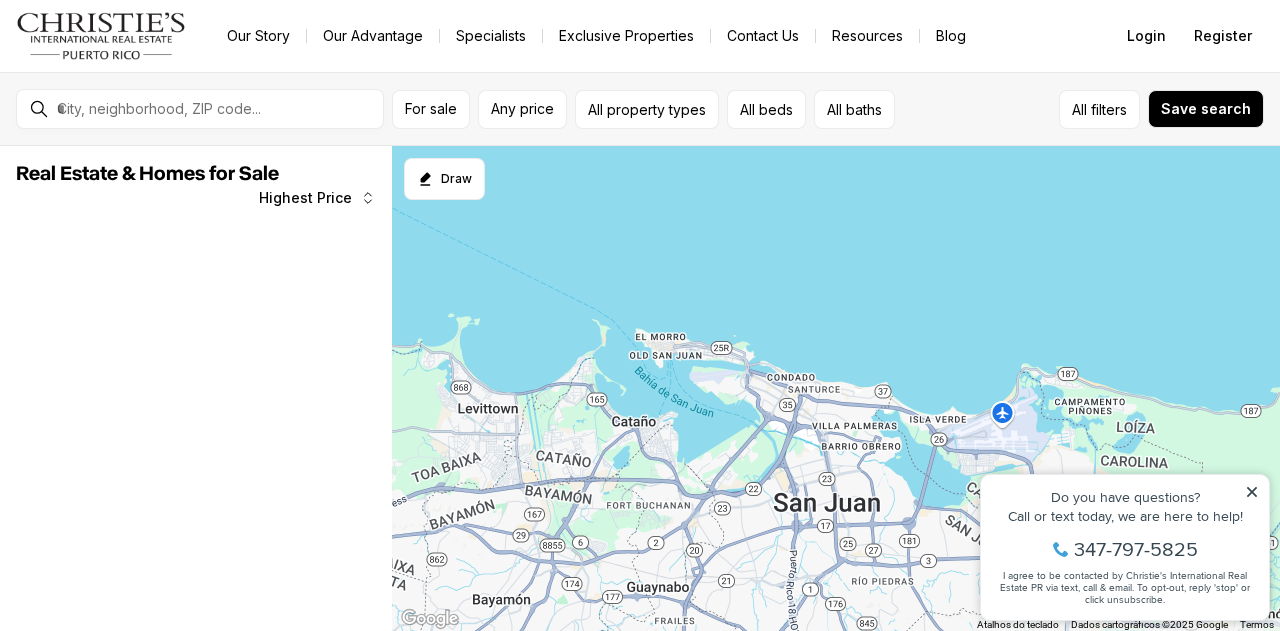 click on "For sale Any price All property types All beds All baths All filters Save search Draw to select your area. Tap a boundary to add a point. Cancel Save" at bounding box center (640, 109) 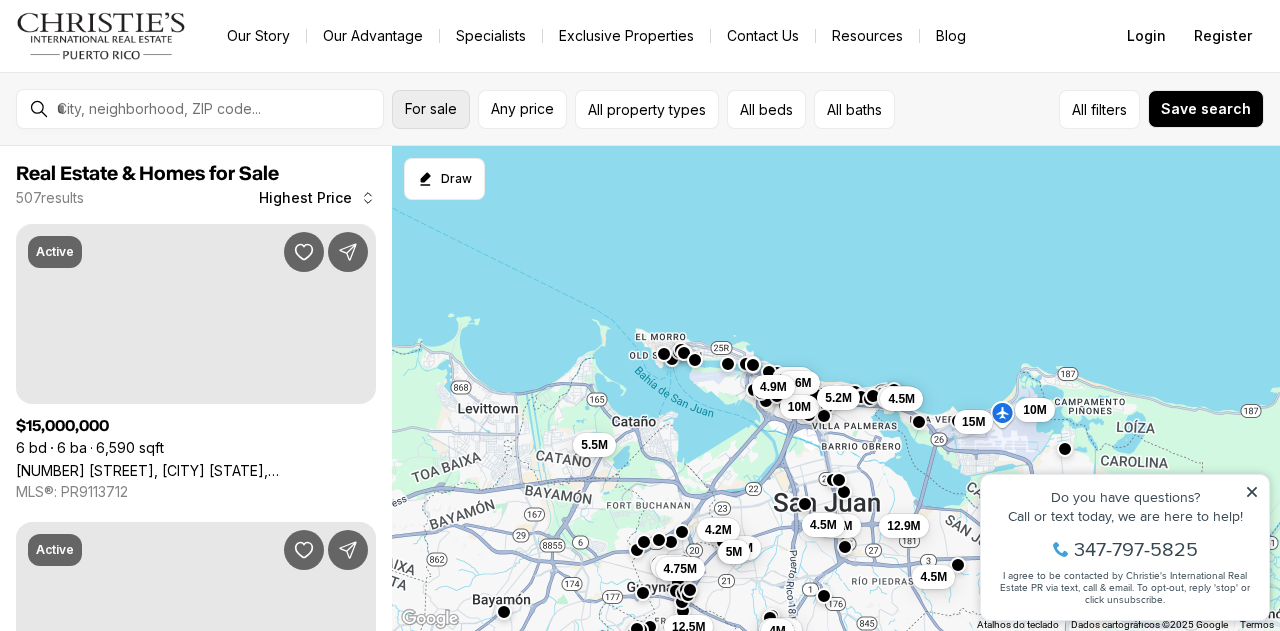 click on "For sale" at bounding box center [431, 109] 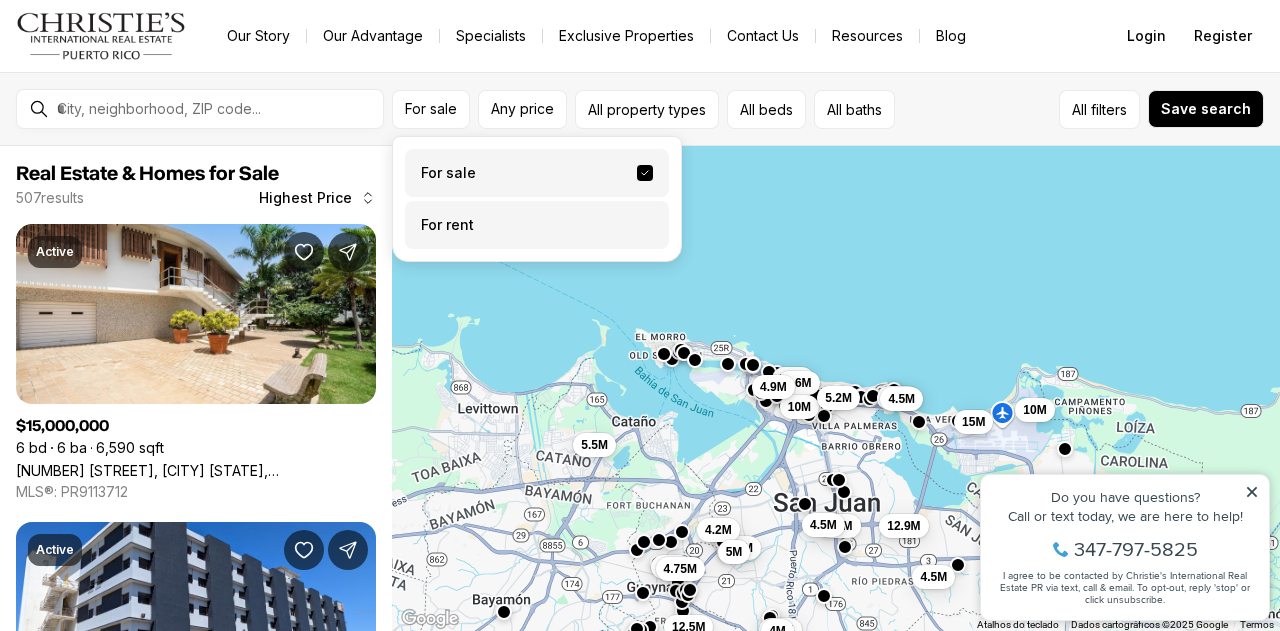 click on "For rent" at bounding box center [537, 225] 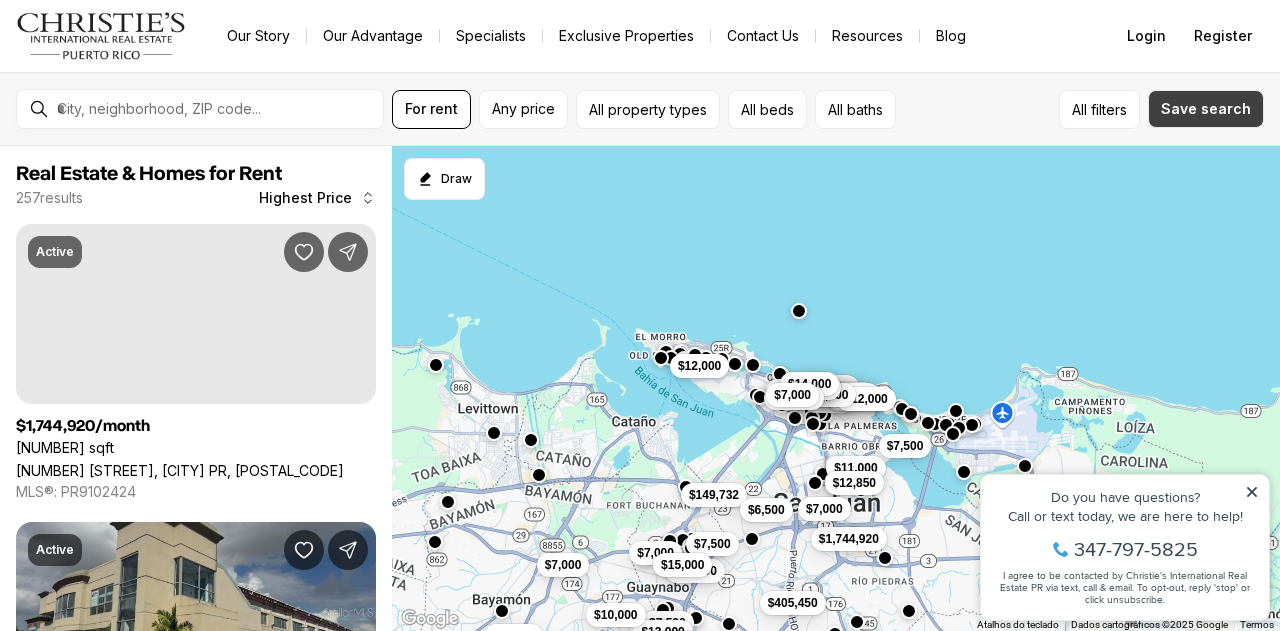 click on "Save search" at bounding box center [1206, 109] 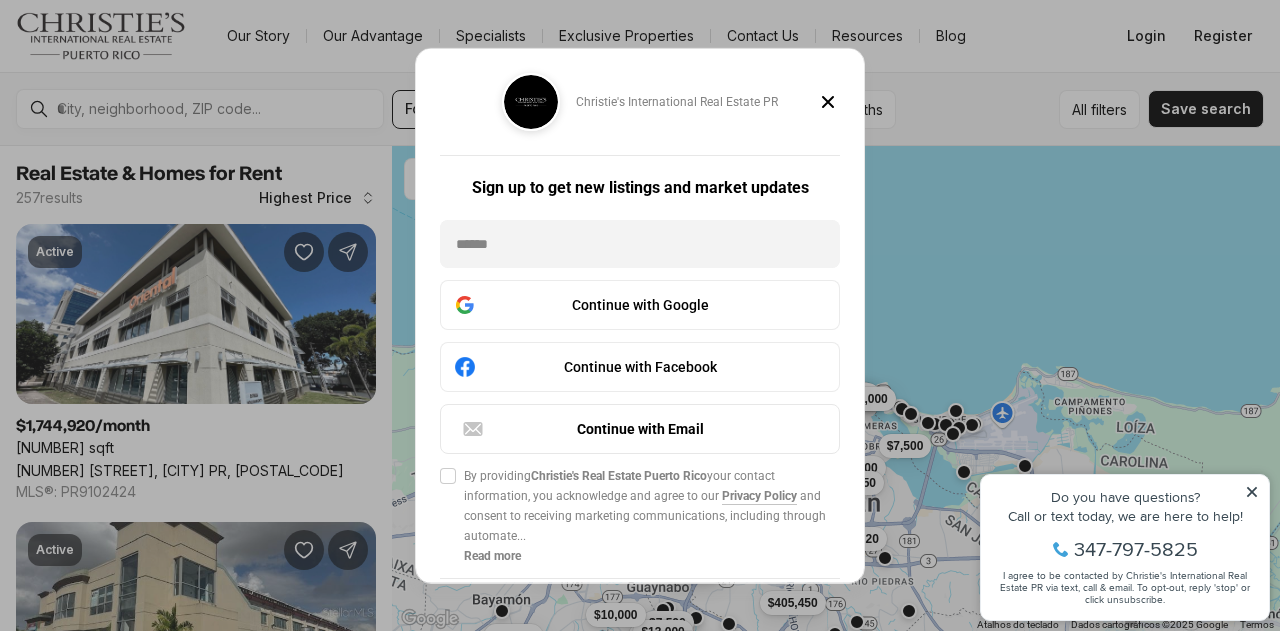 click 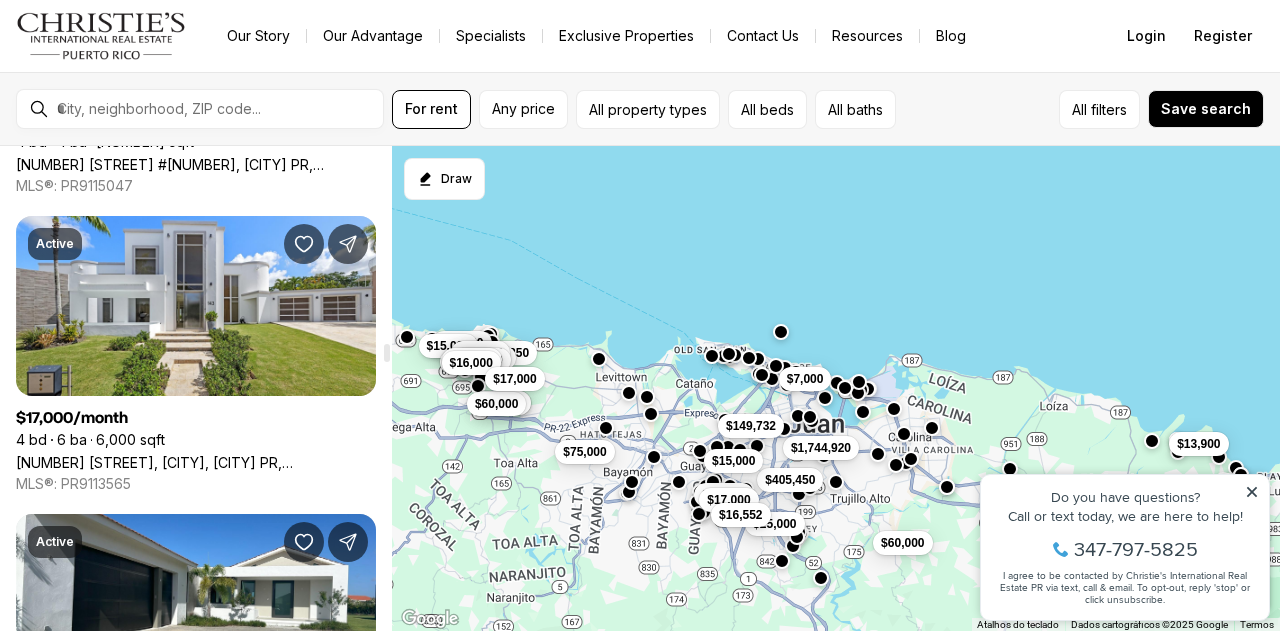 scroll, scrollTop: 6319, scrollLeft: 0, axis: vertical 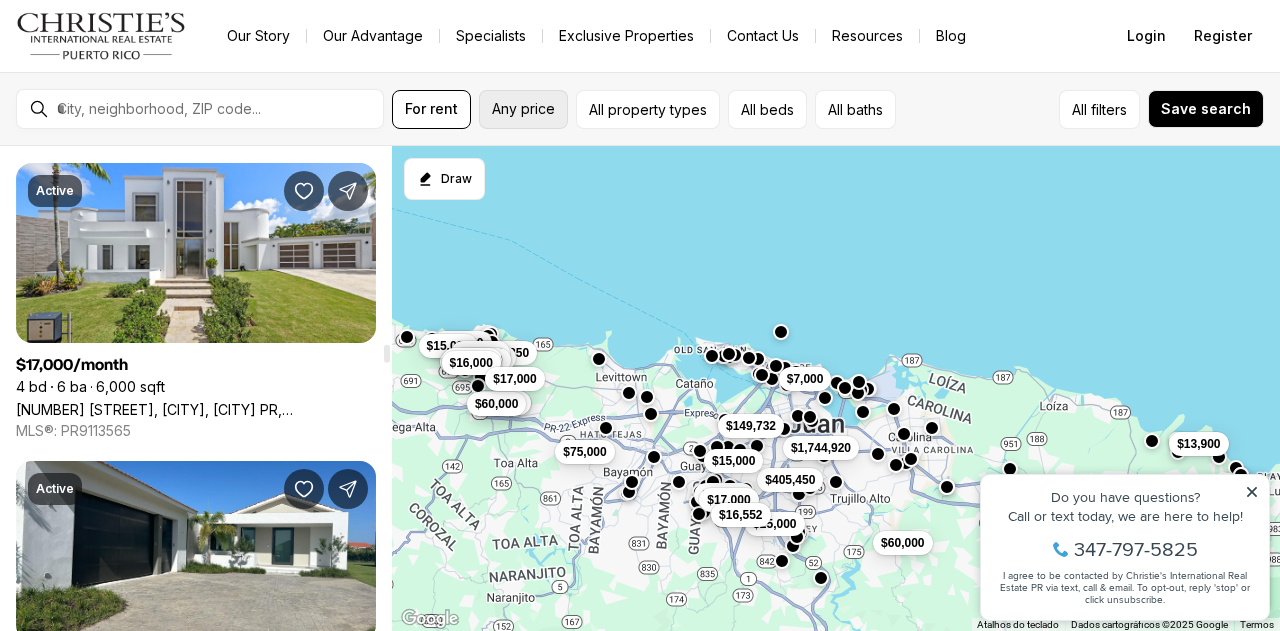 click on "Any price" at bounding box center [523, 109] 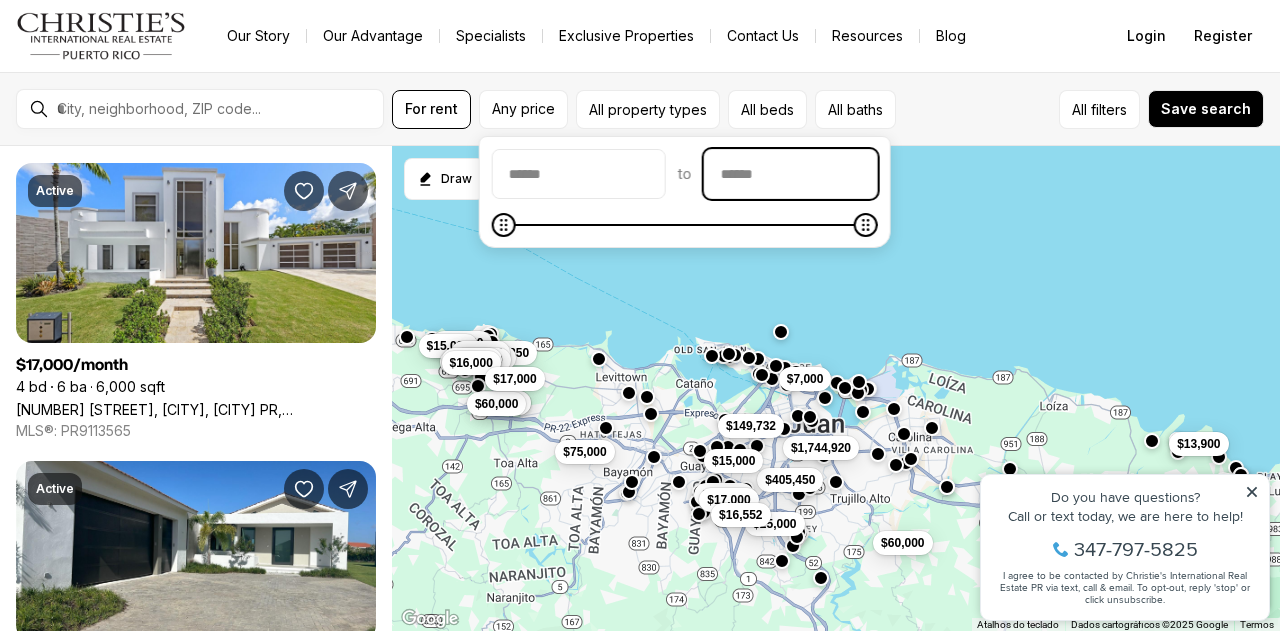 click at bounding box center [791, 174] 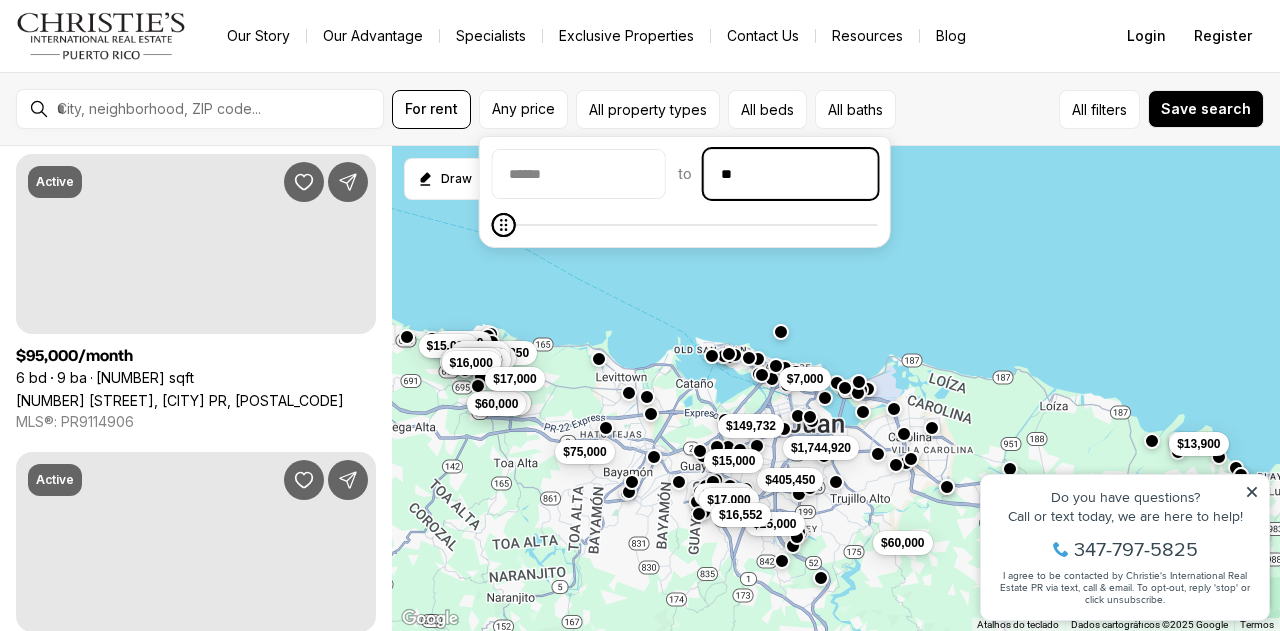 scroll, scrollTop: 0, scrollLeft: 0, axis: both 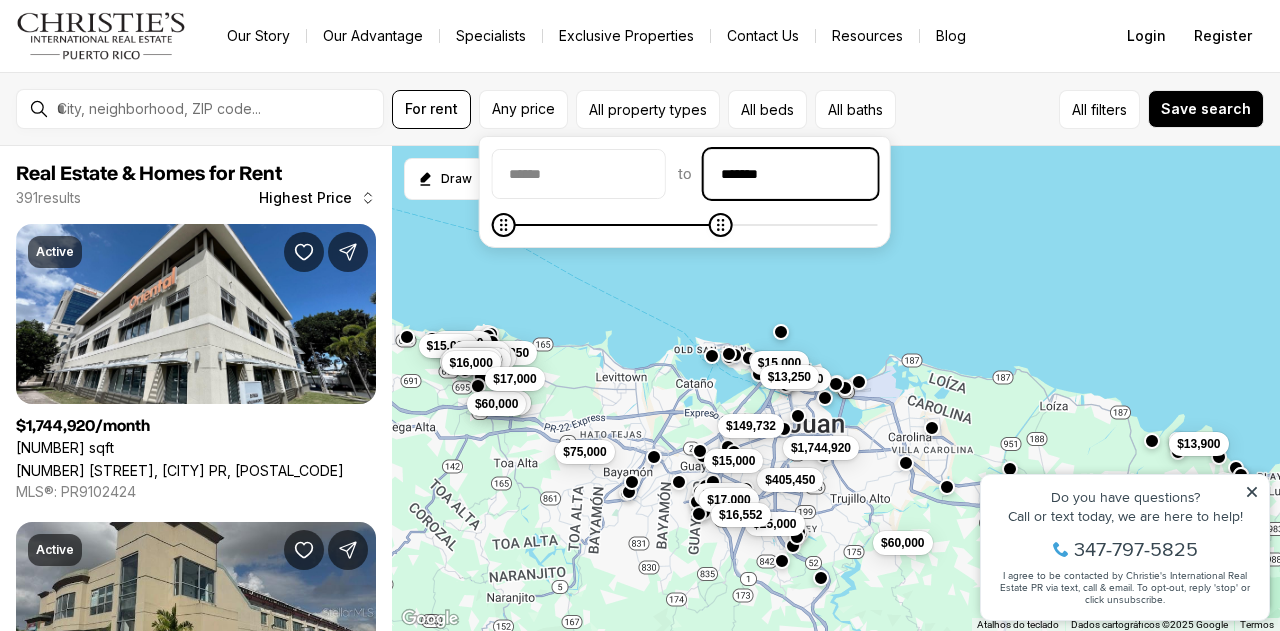 type on "******" 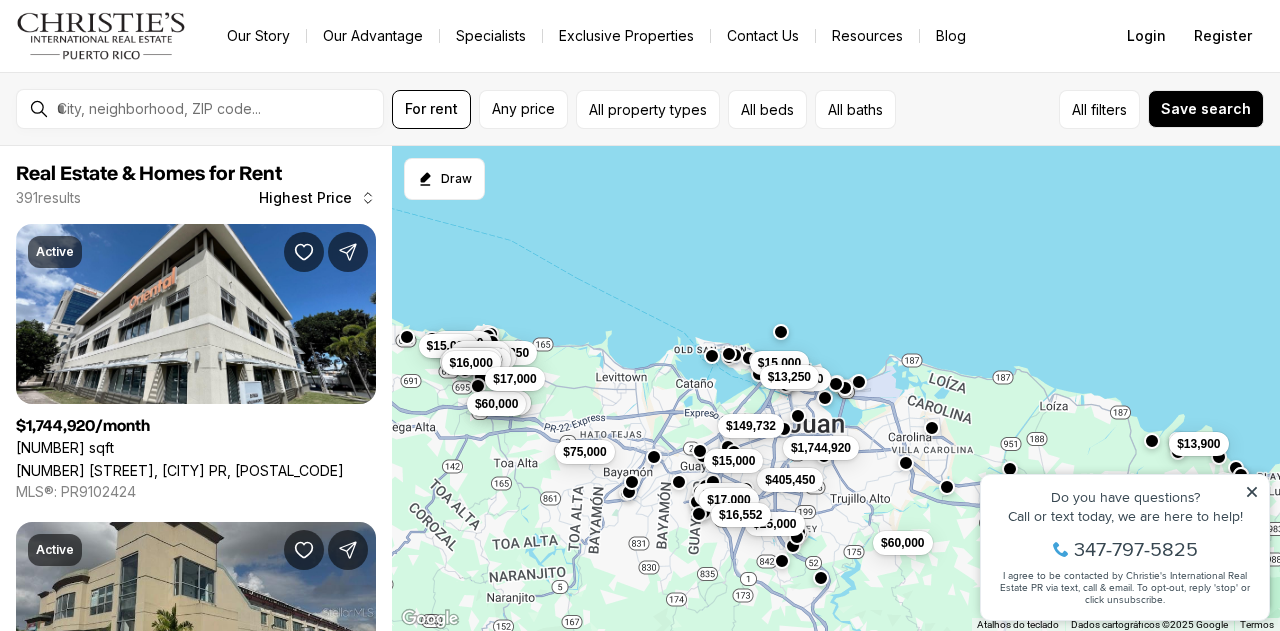 click on "$1,744,920 $7,000 $149,732 $405,450 $13,000 $15,000 $17,000 $15,000 $60,000 $25,000 $13,900 $15,000 $16,500 $60,000 $75,000 $16,552 $40,000 $15,000 $194,850 $24,000 $20,995 $15,000 $23,000 $22,000 $16,000 $17,000 $13,250" at bounding box center (836, 389) 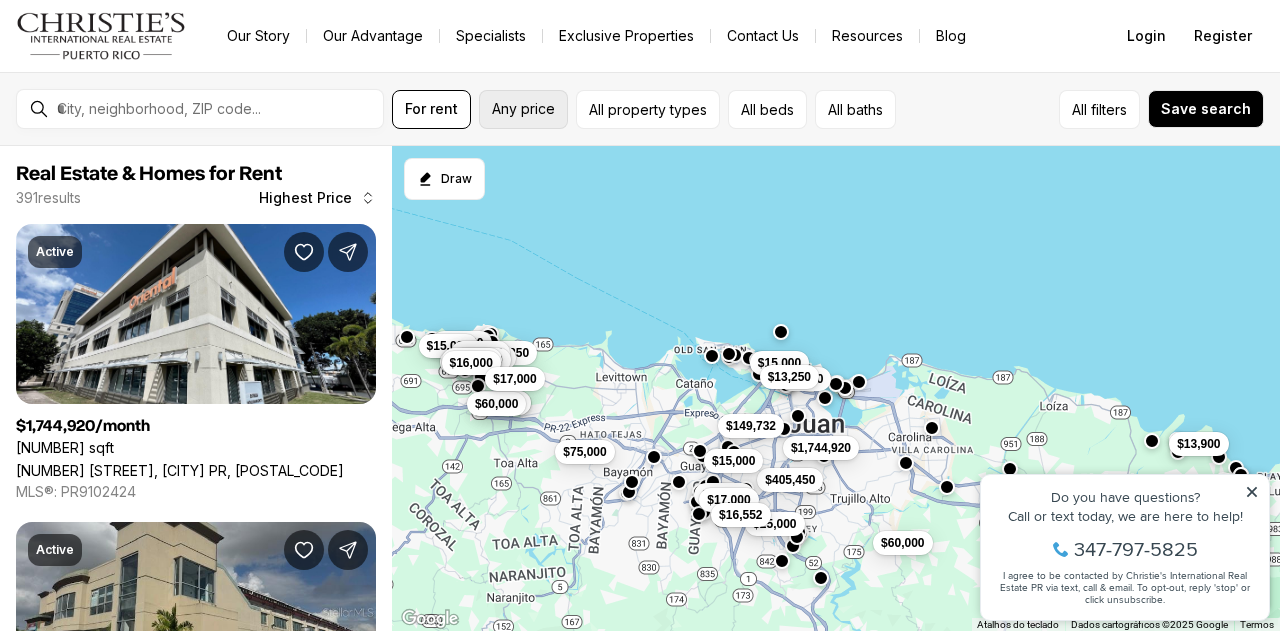 click on "Any price" at bounding box center [523, 109] 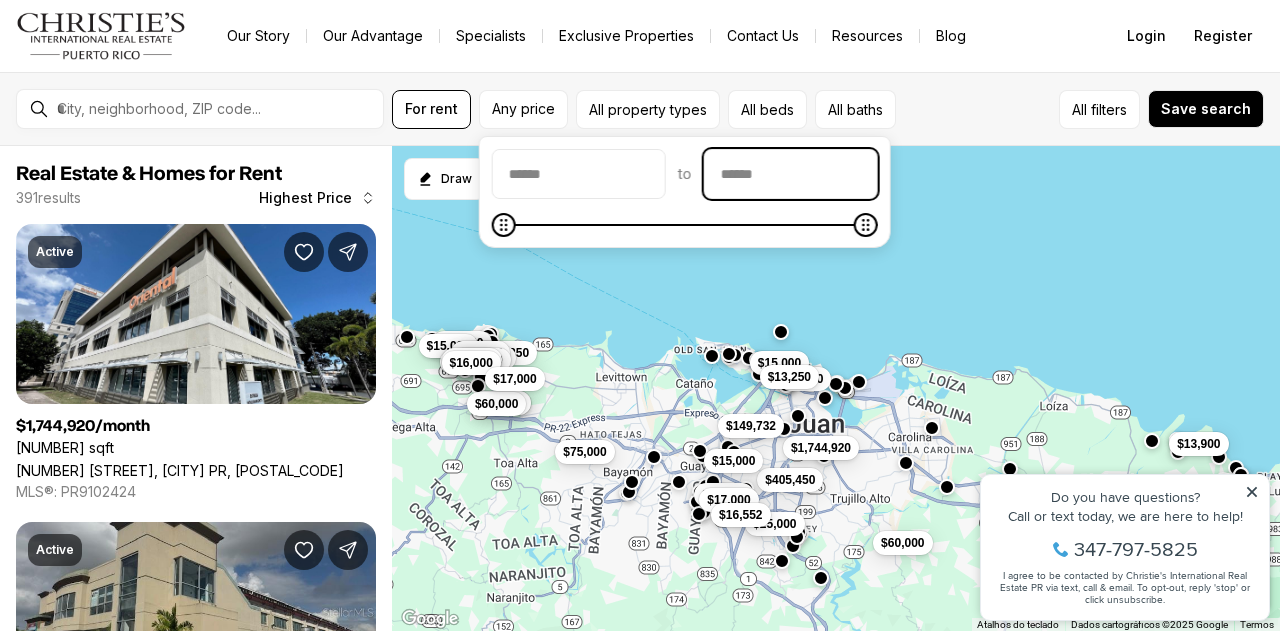 click at bounding box center (791, 174) 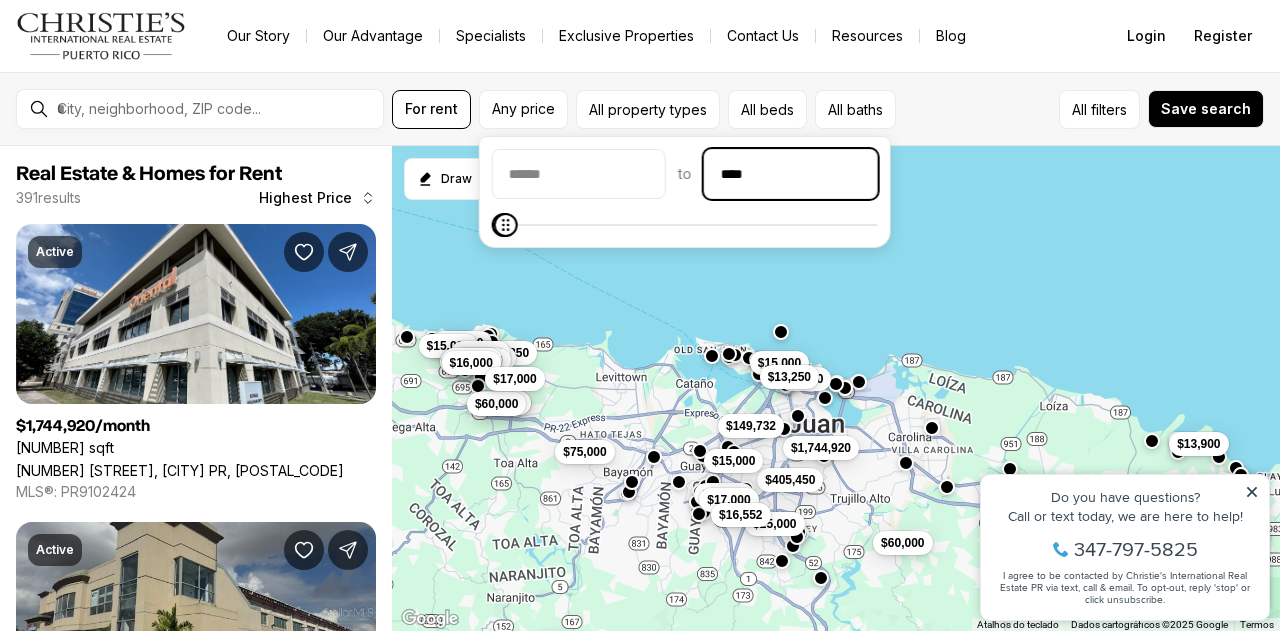 type on "******" 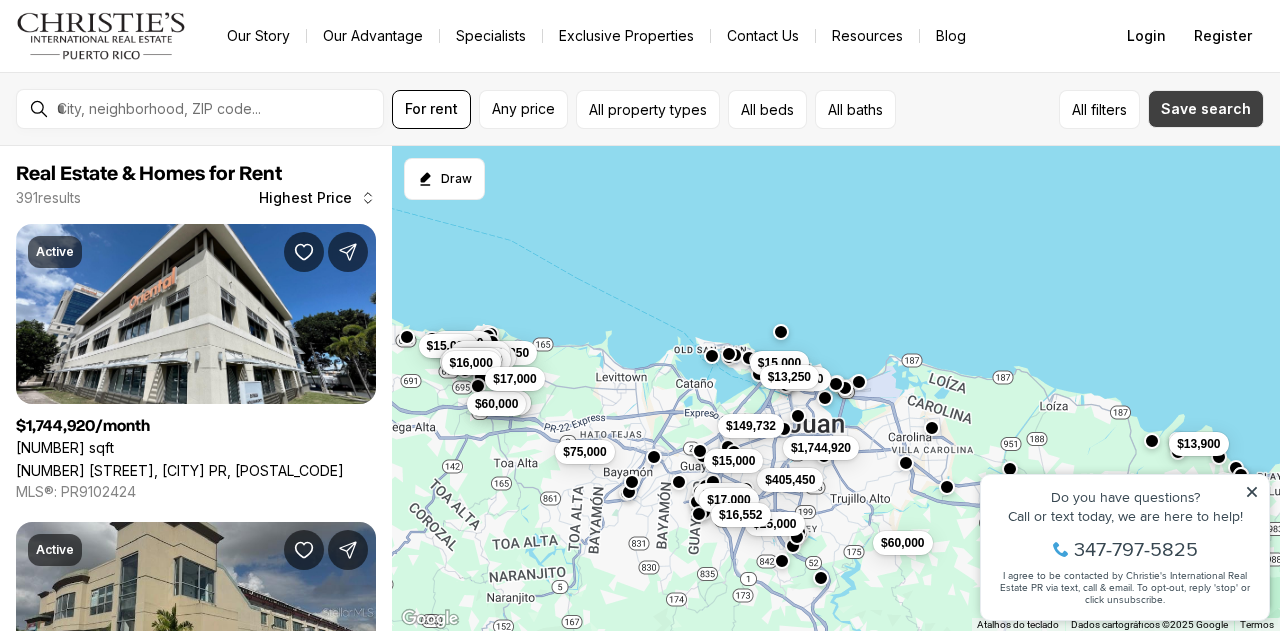 click on "Save search" at bounding box center (1206, 109) 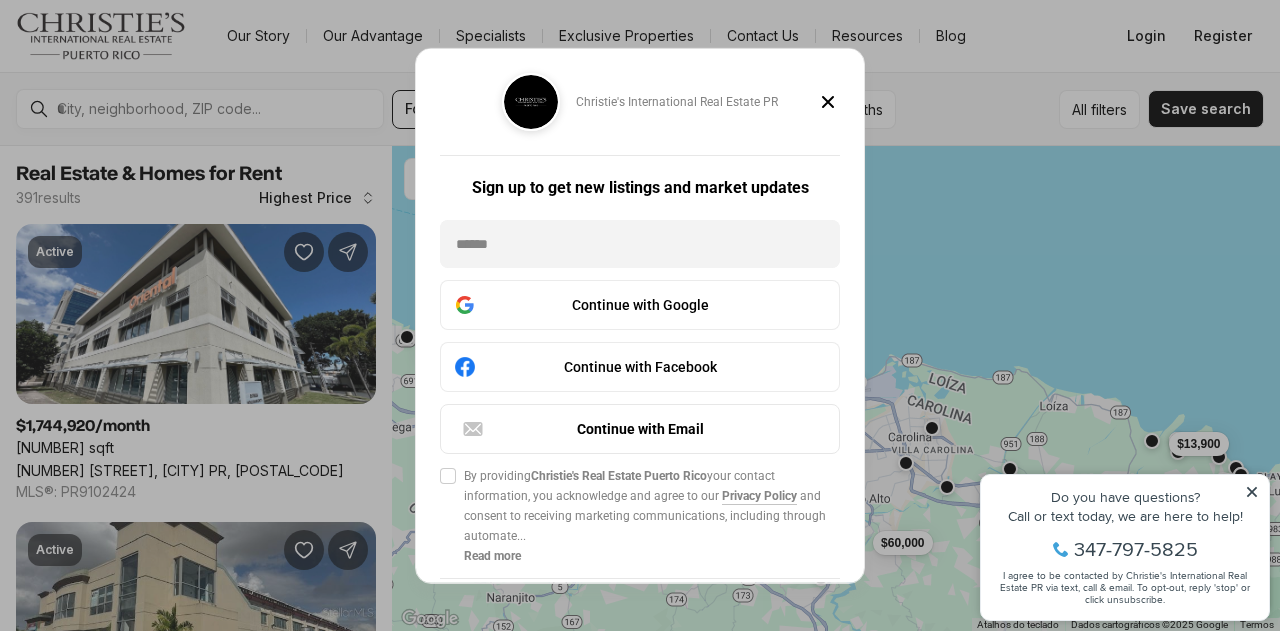 click 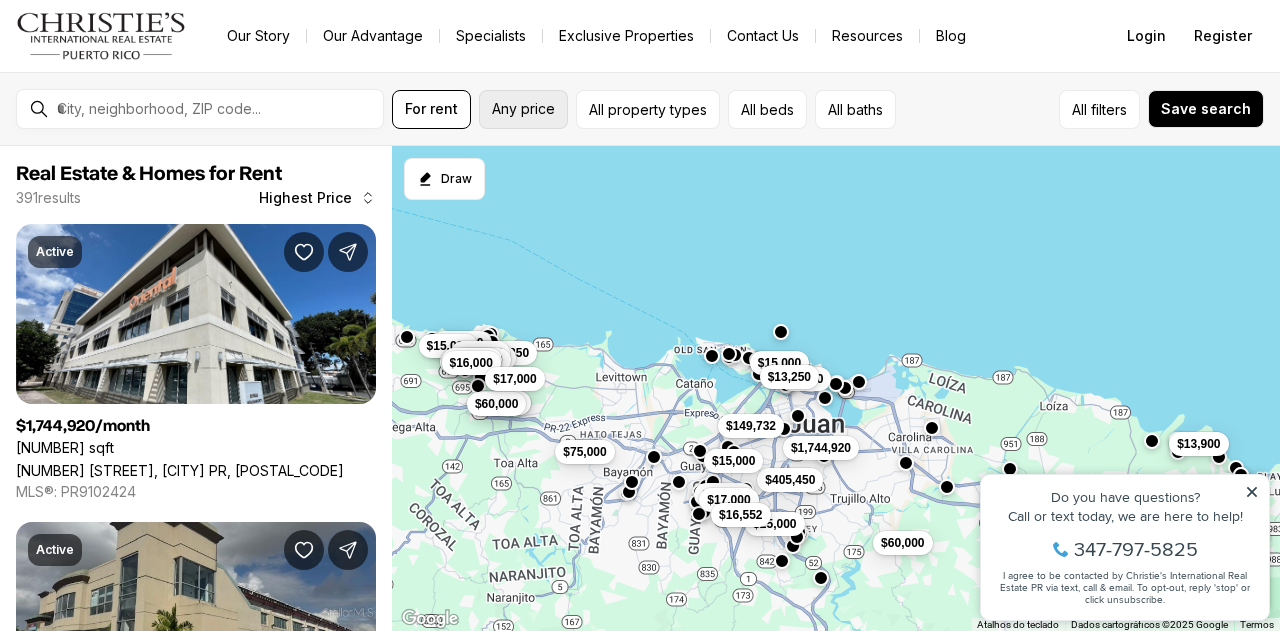 click on "Any price" at bounding box center (523, 109) 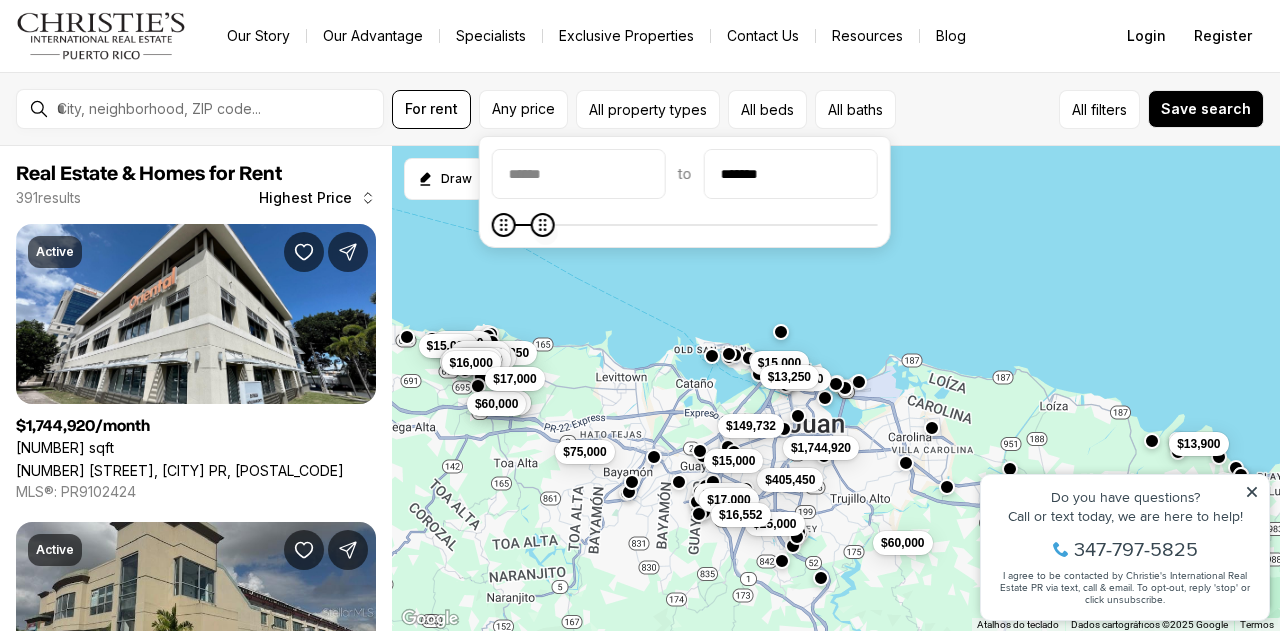 type on "******" 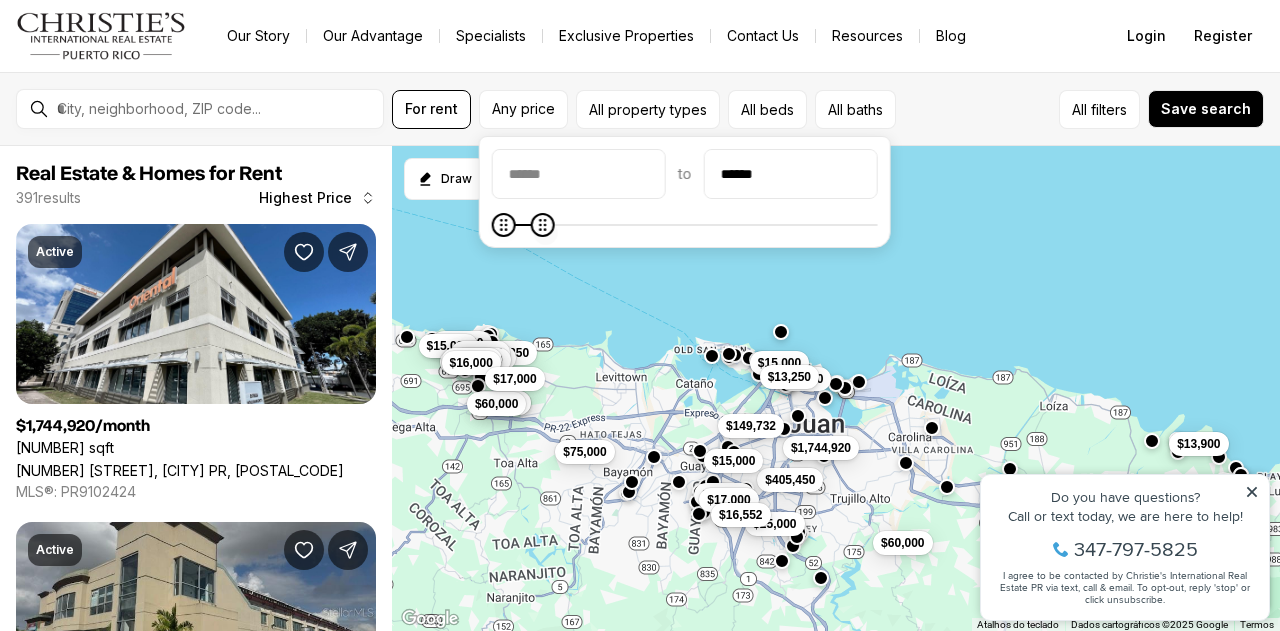 click 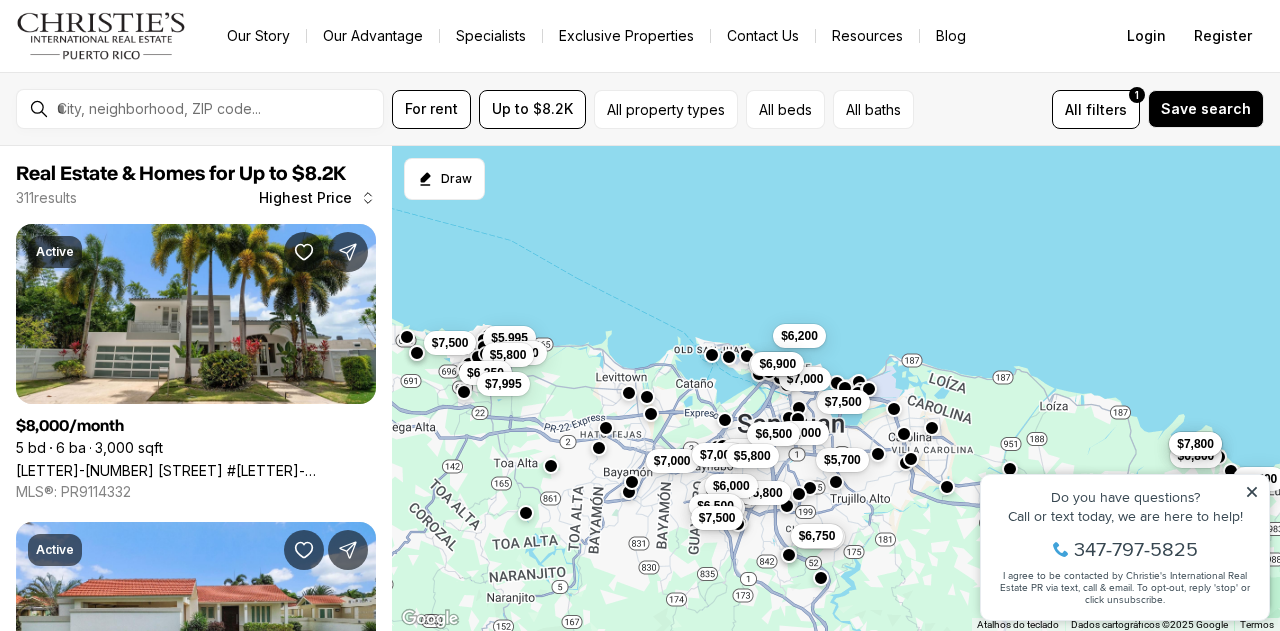 click on "All filters 1 Save search" at bounding box center (1093, 109) 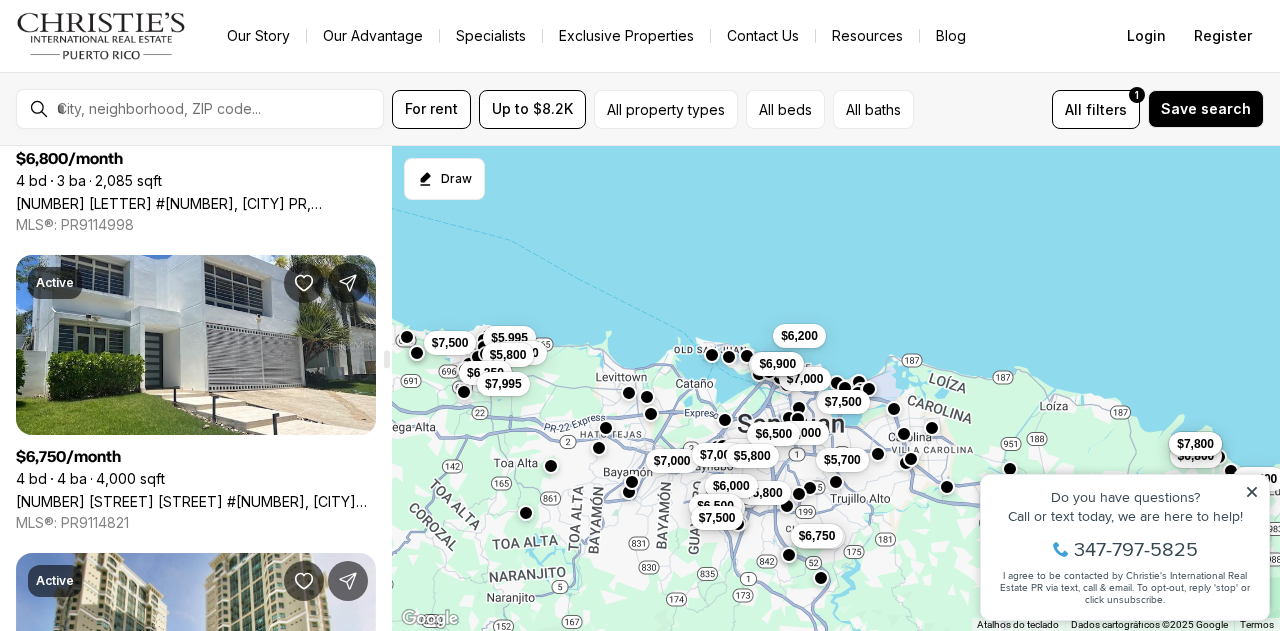 scroll, scrollTop: 6527, scrollLeft: 0, axis: vertical 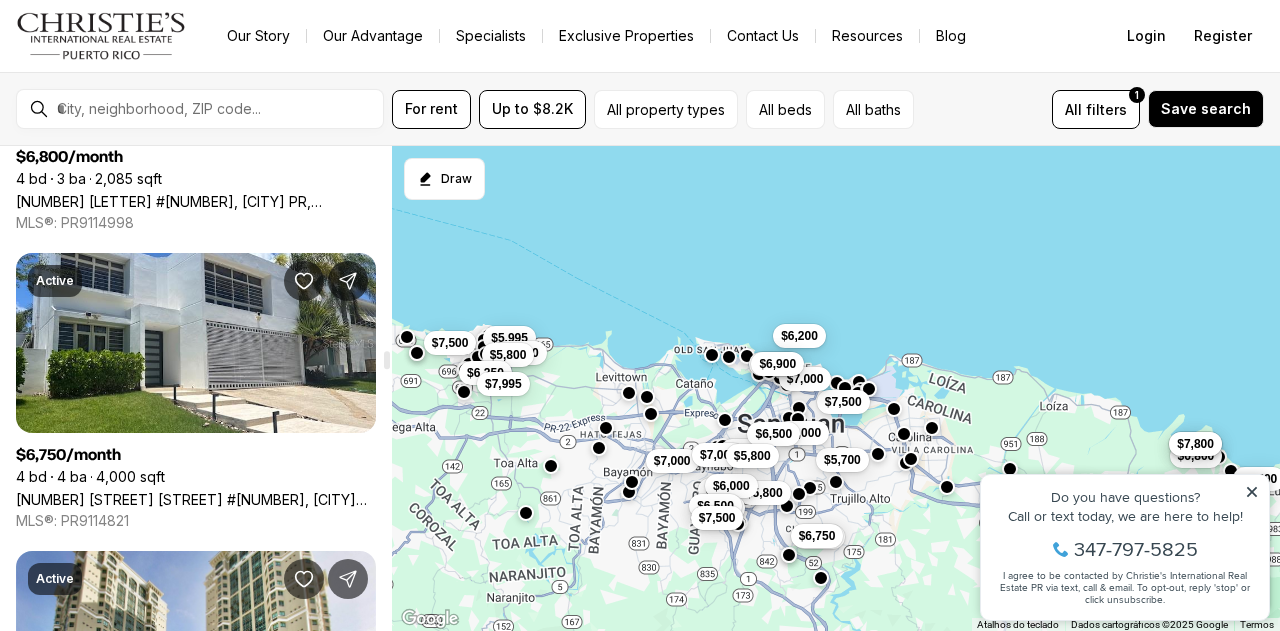 click on "[NUMBER] [STREET] [LOCATION_NAME] #[LETTER]-[NUMBER], [CITY] [STATE], [POSTAL_CODE]" at bounding box center (196, 499) 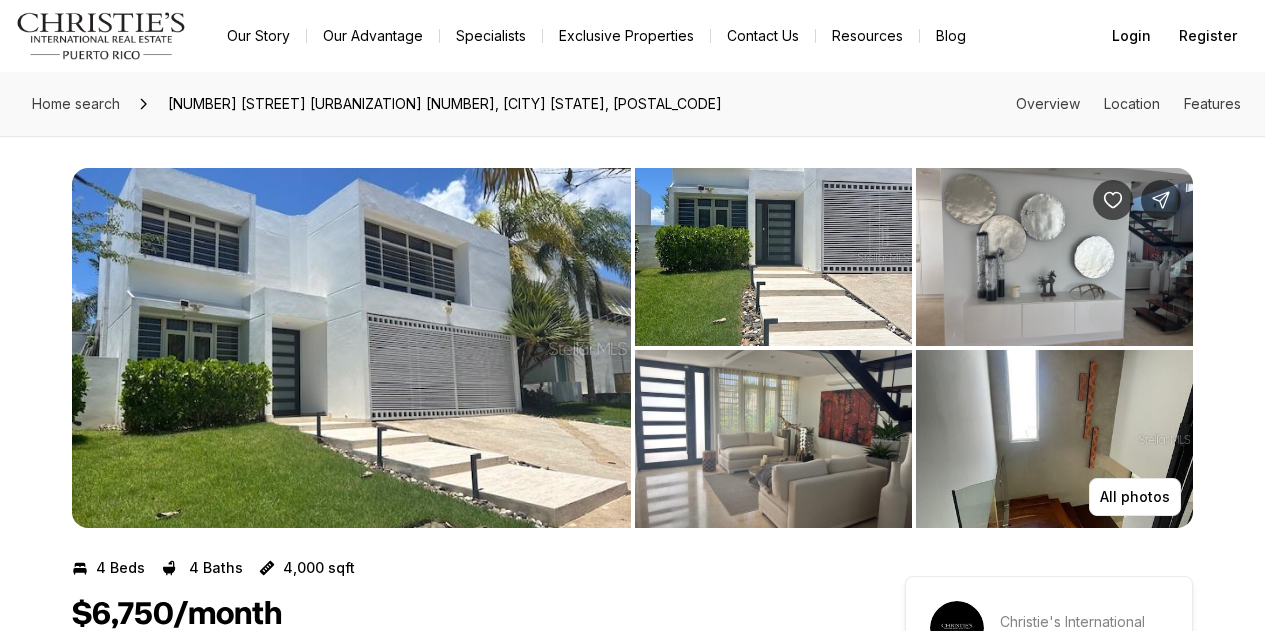 scroll, scrollTop: 0, scrollLeft: 0, axis: both 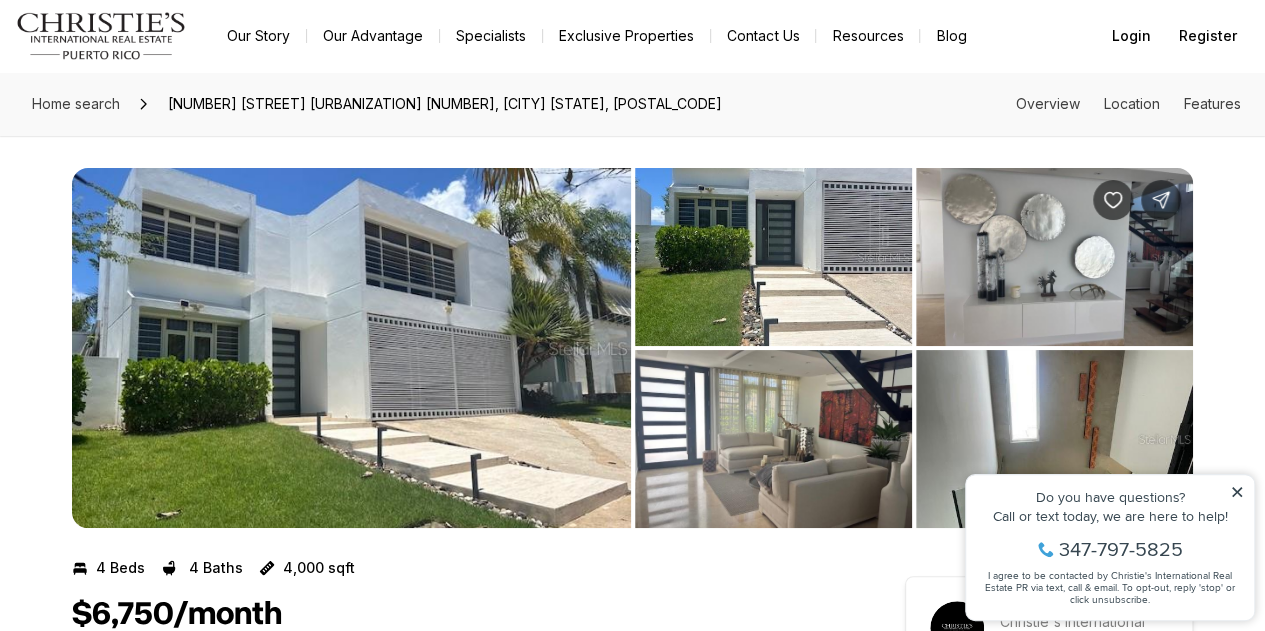click at bounding box center (773, 257) 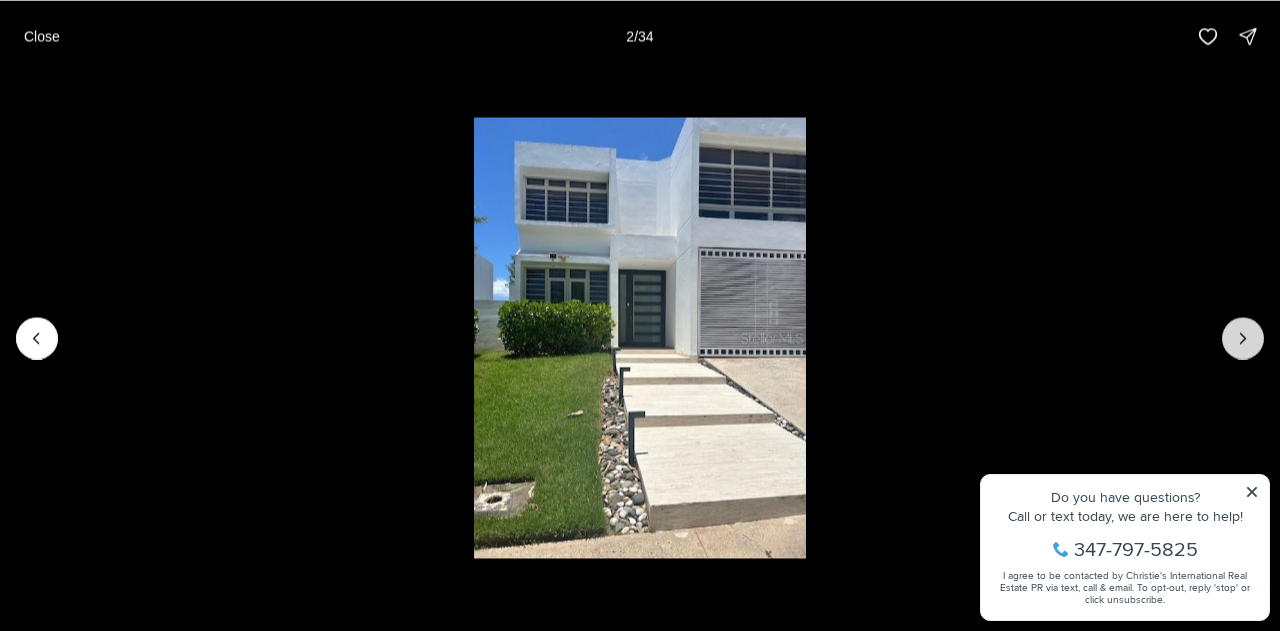 click 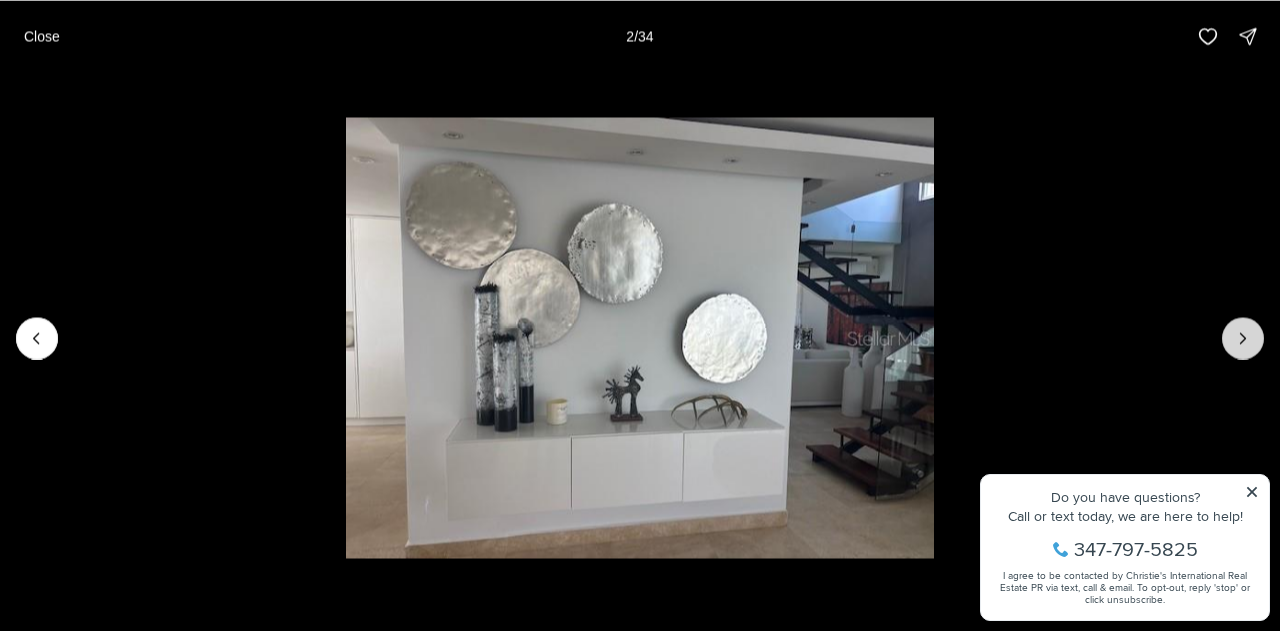 click 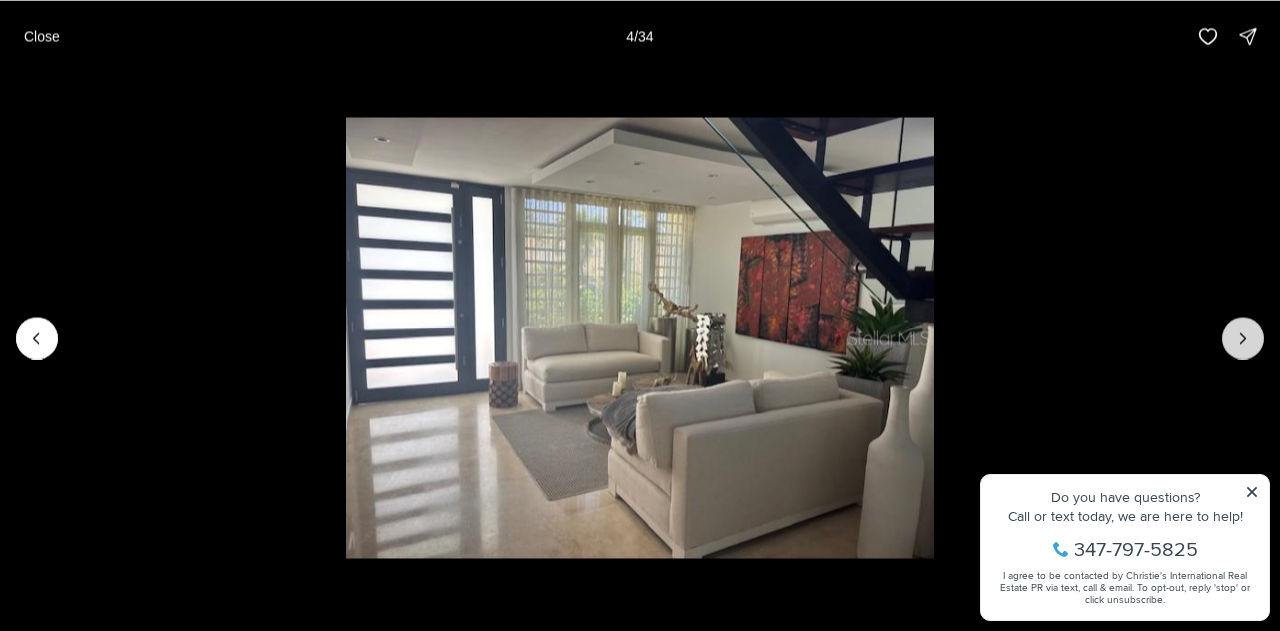 click 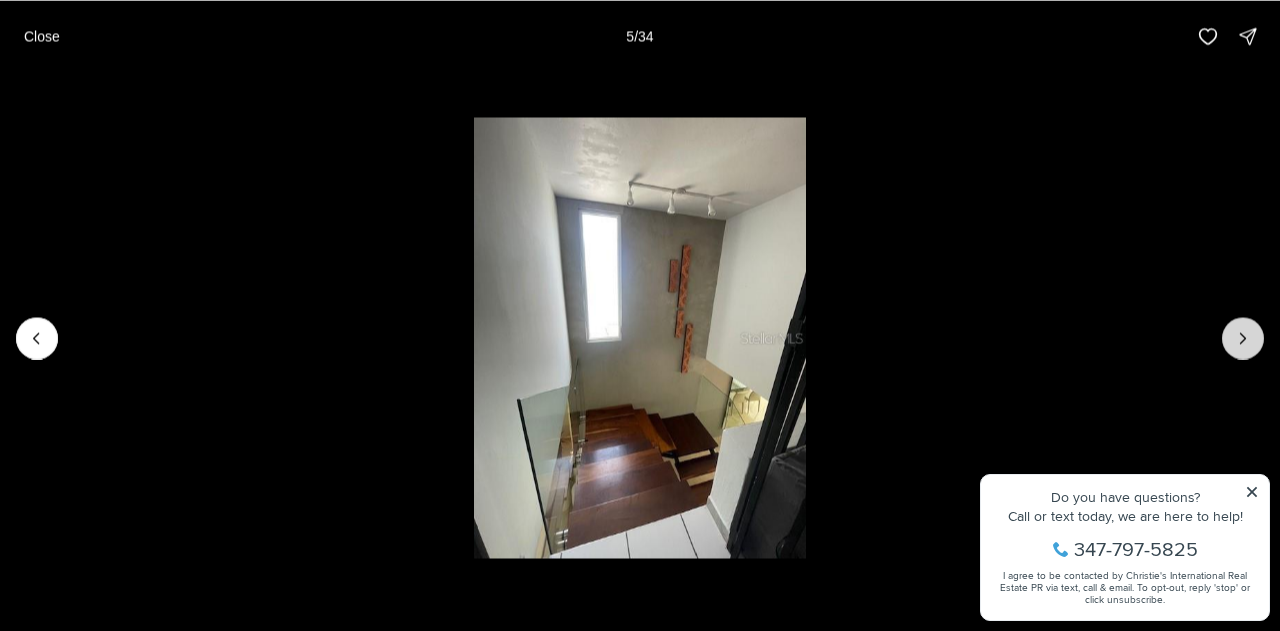 click 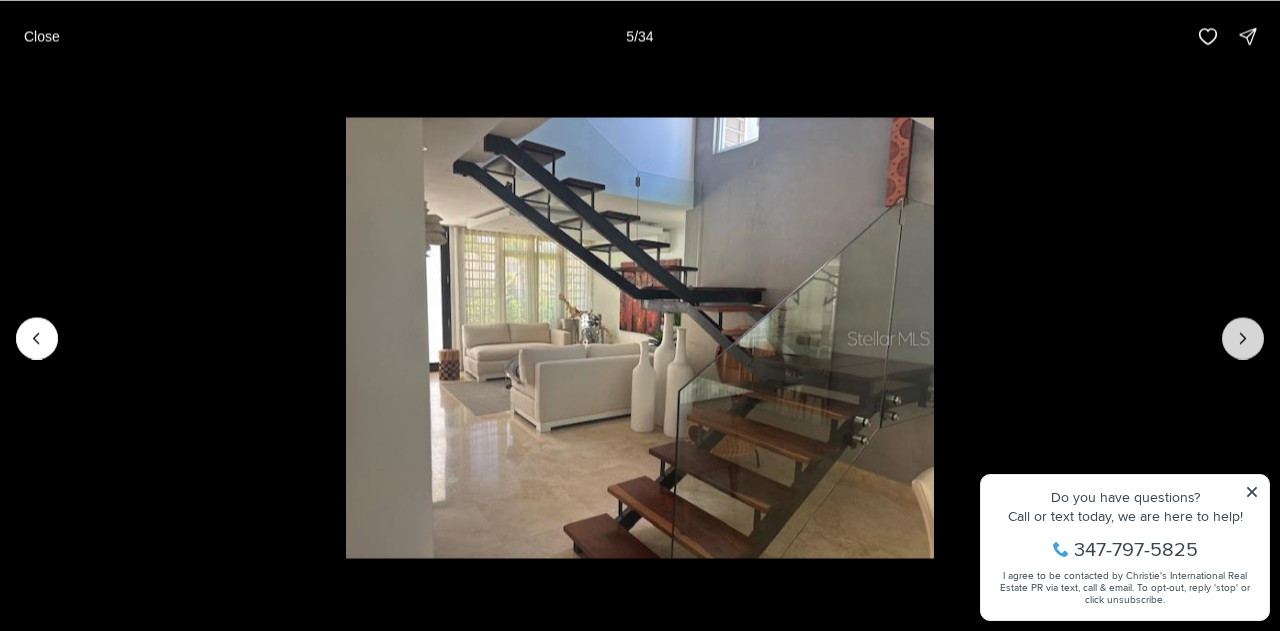 click 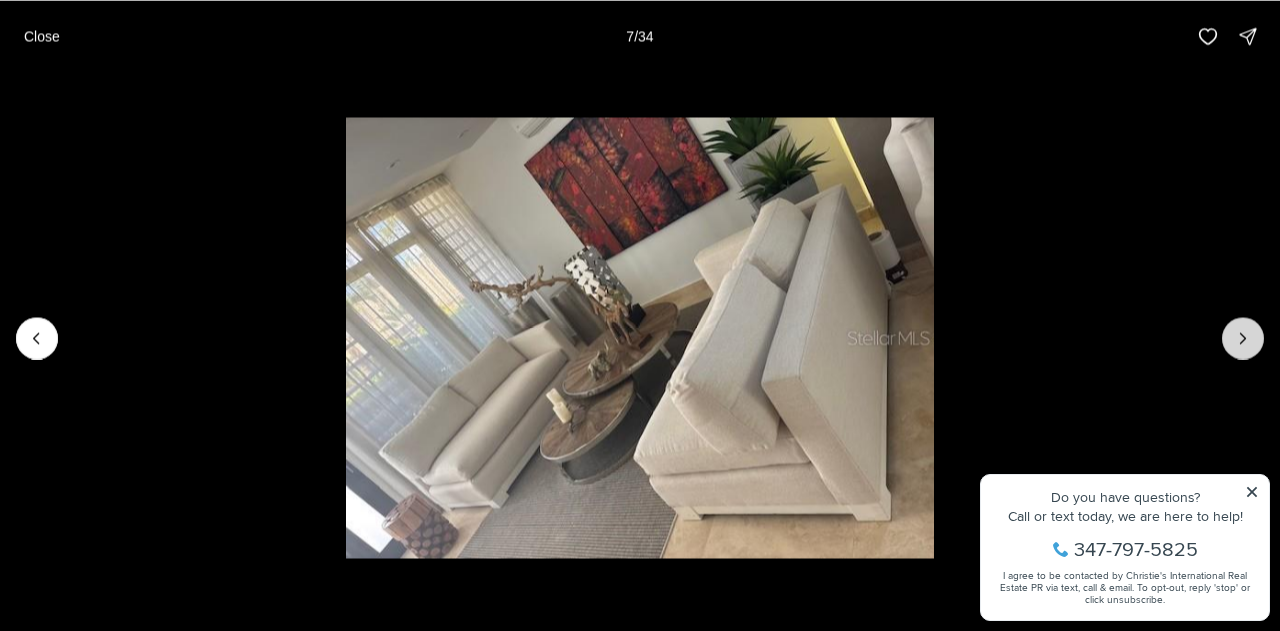click 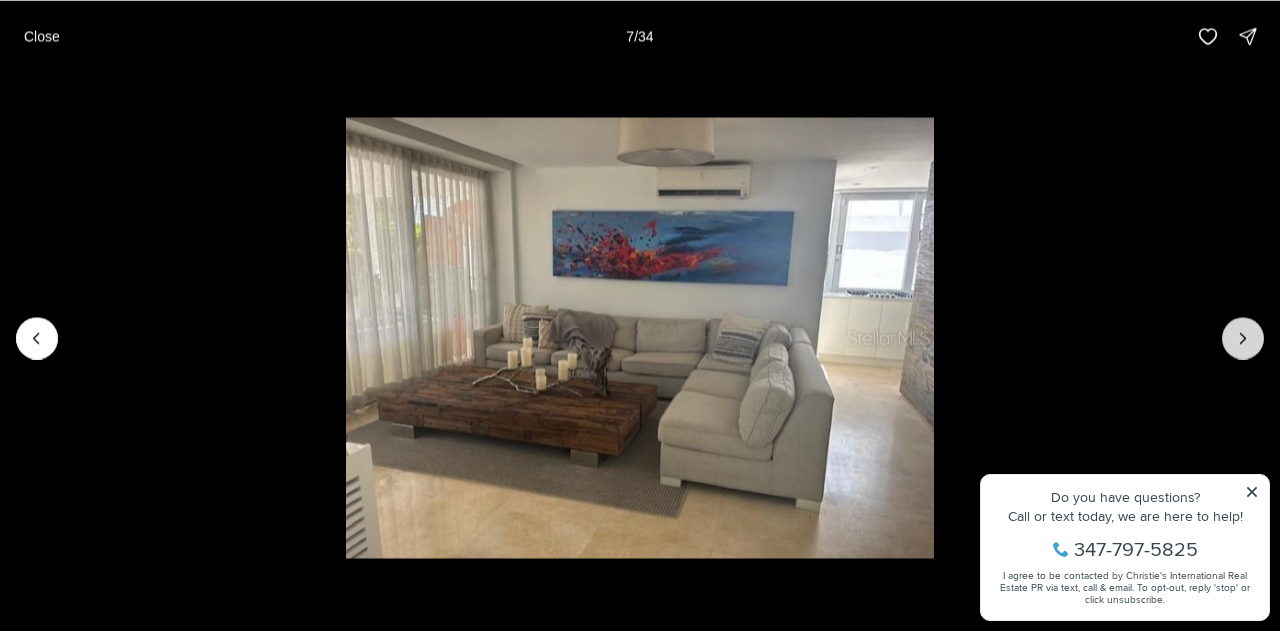 click 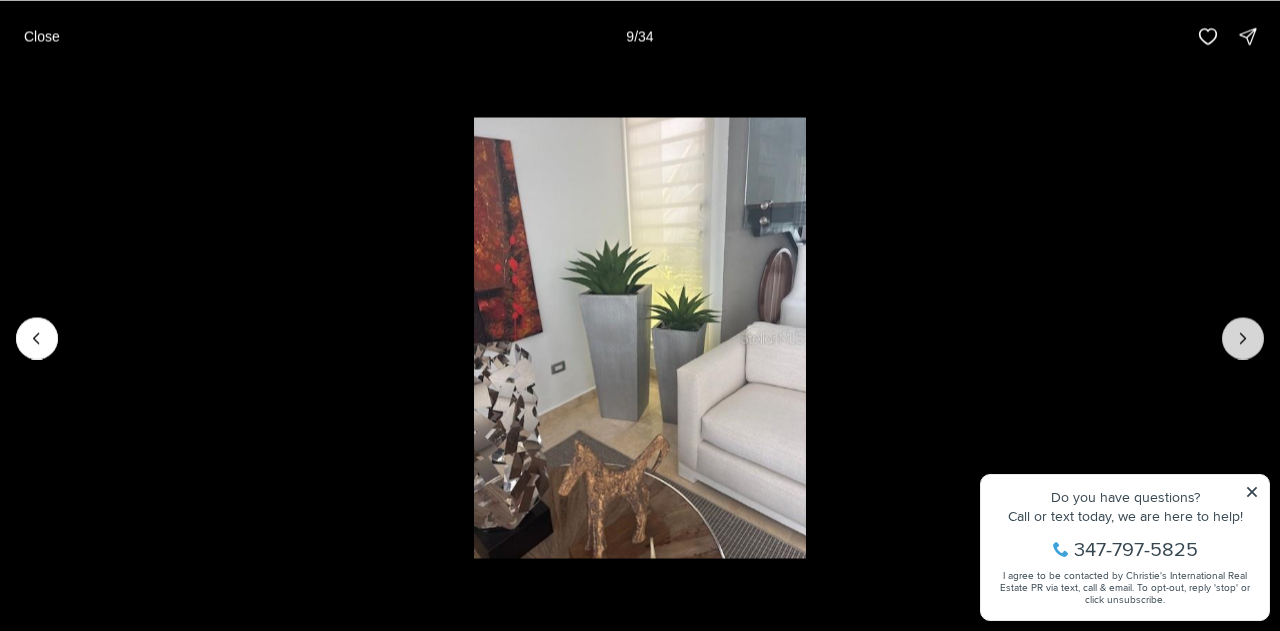 click 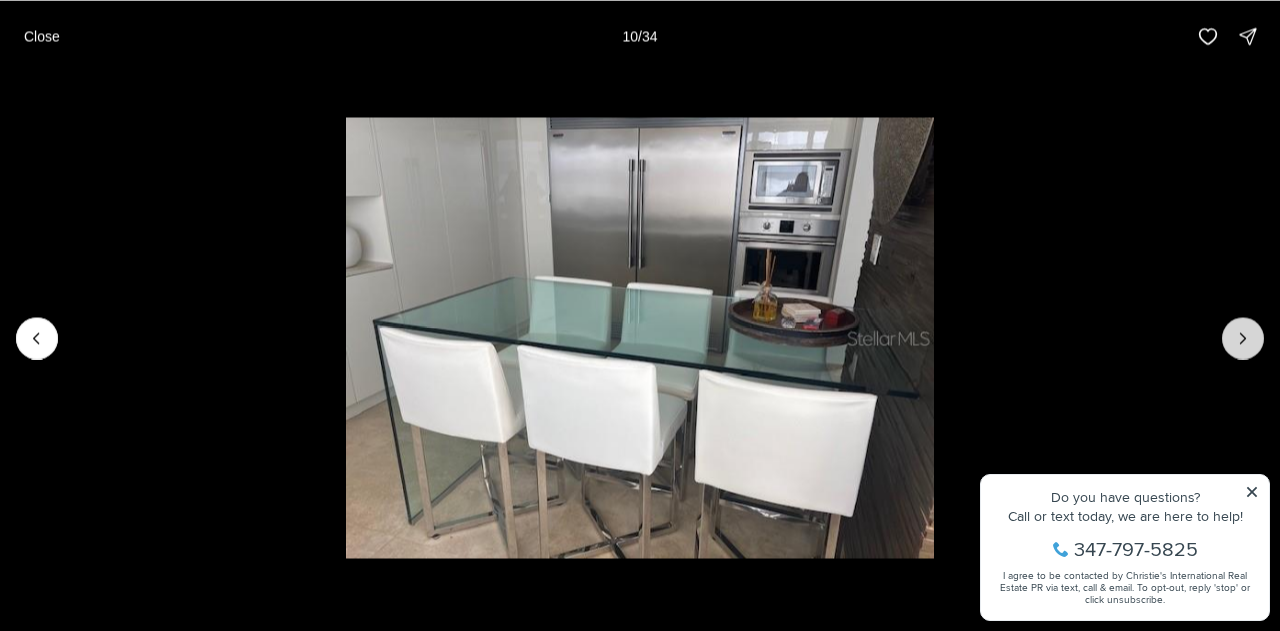 click 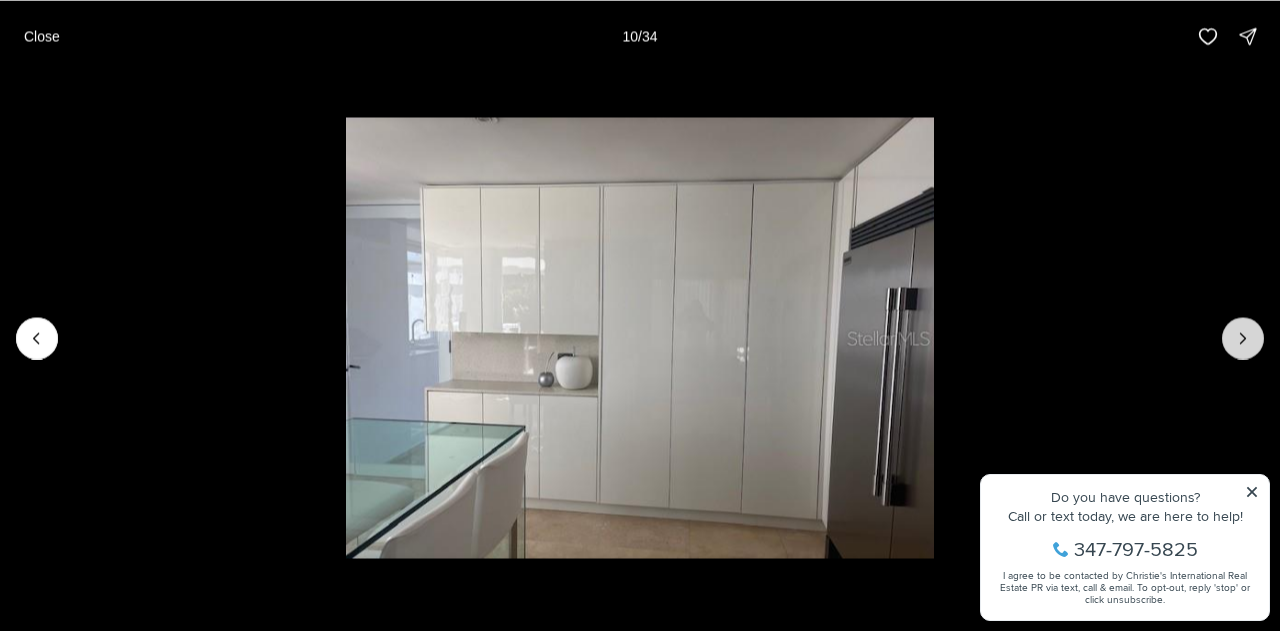click 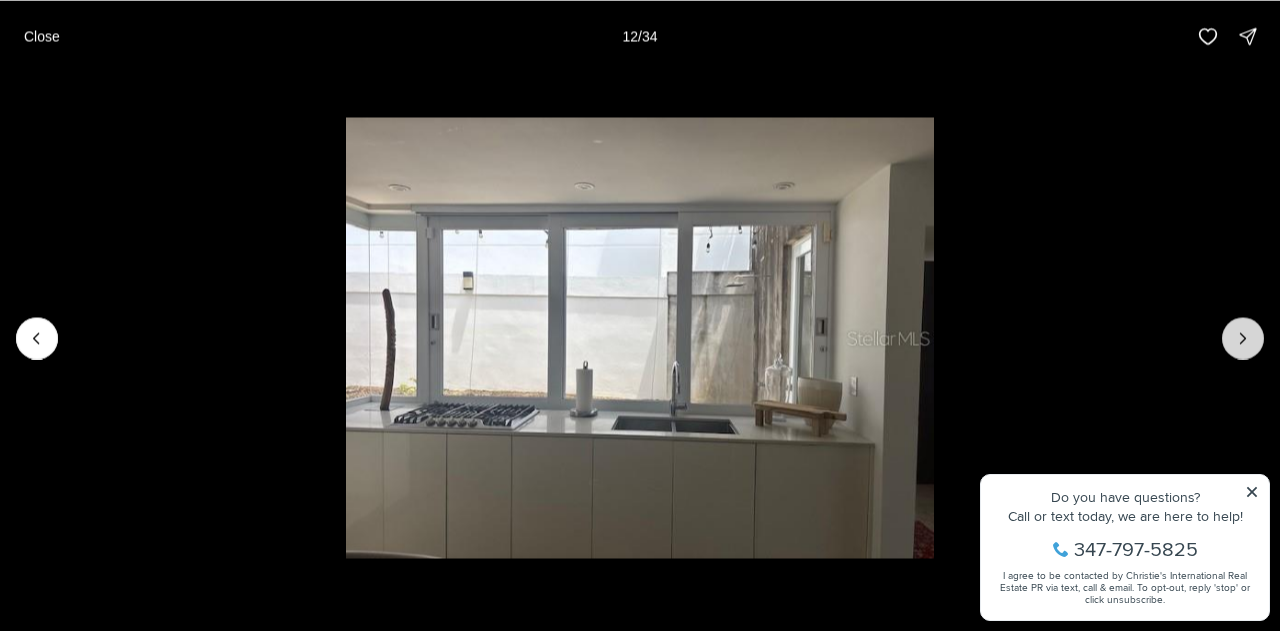 click 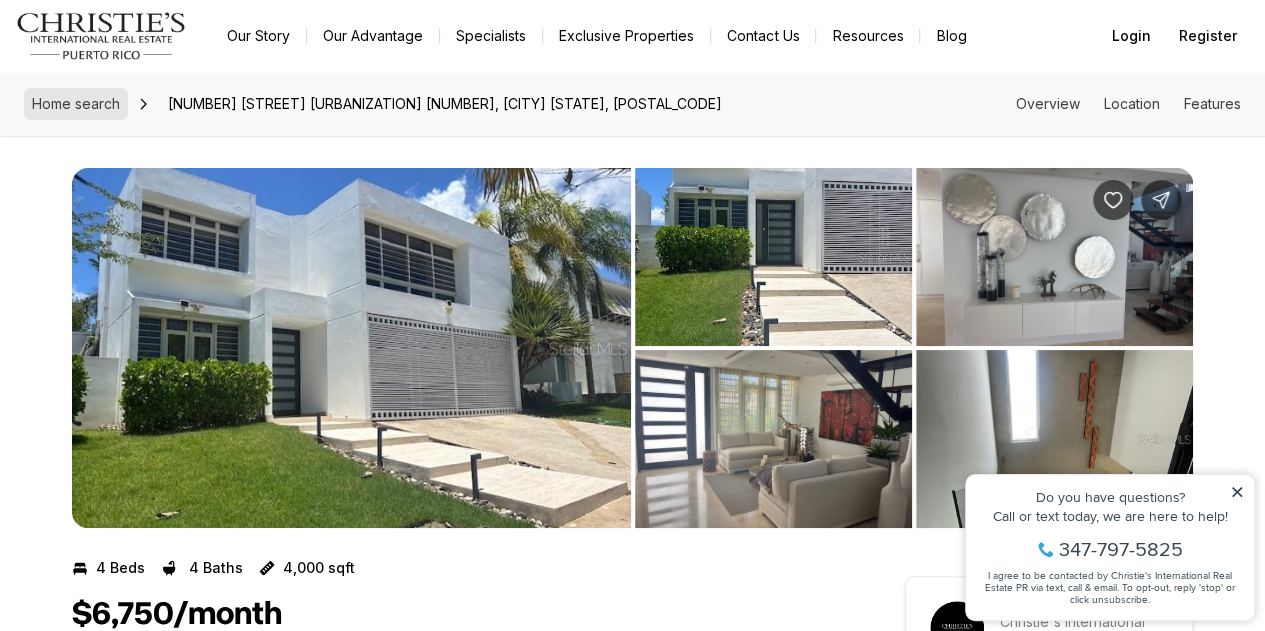 click on "Home search" at bounding box center (76, 103) 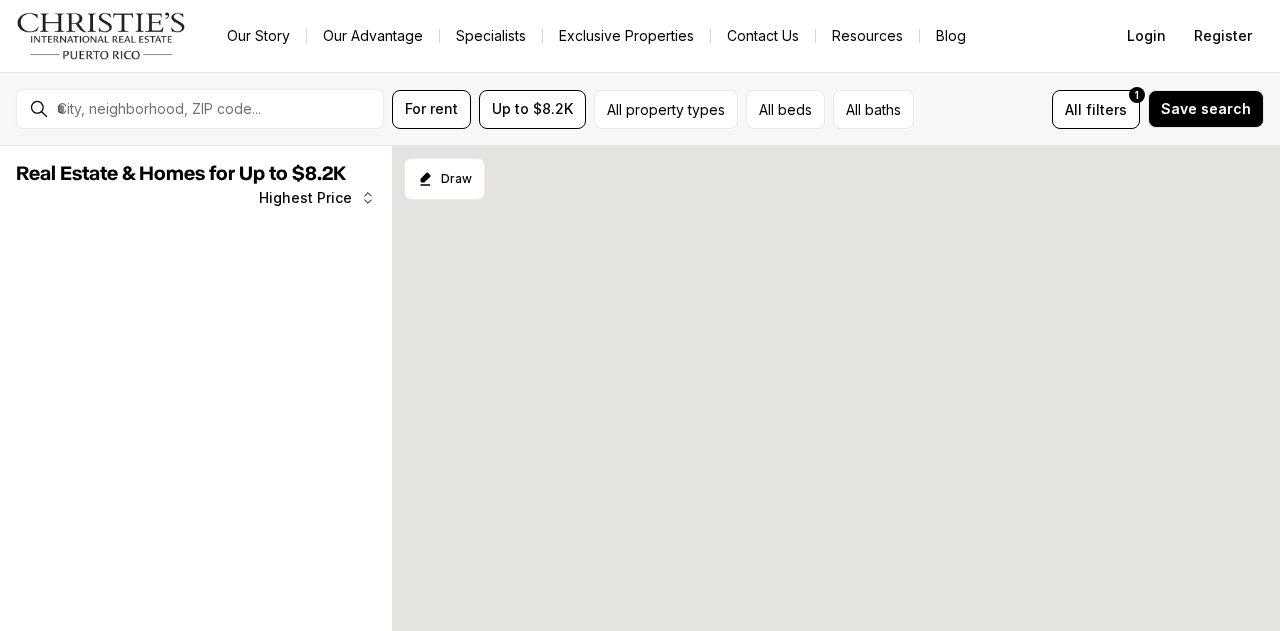 scroll, scrollTop: 0, scrollLeft: 0, axis: both 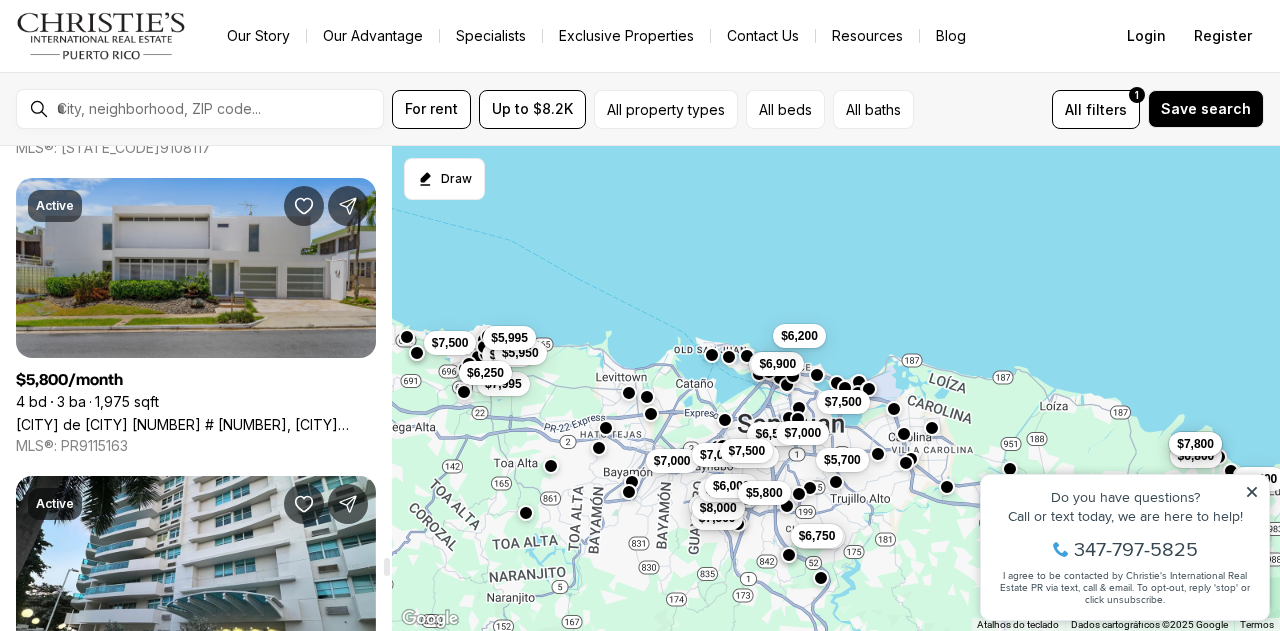 click on "[CITY] de [CITY] [NUMBER] # [NUMBER], [CITY] [STATE], [POSTAL_CODE]" at bounding box center [196, 424] 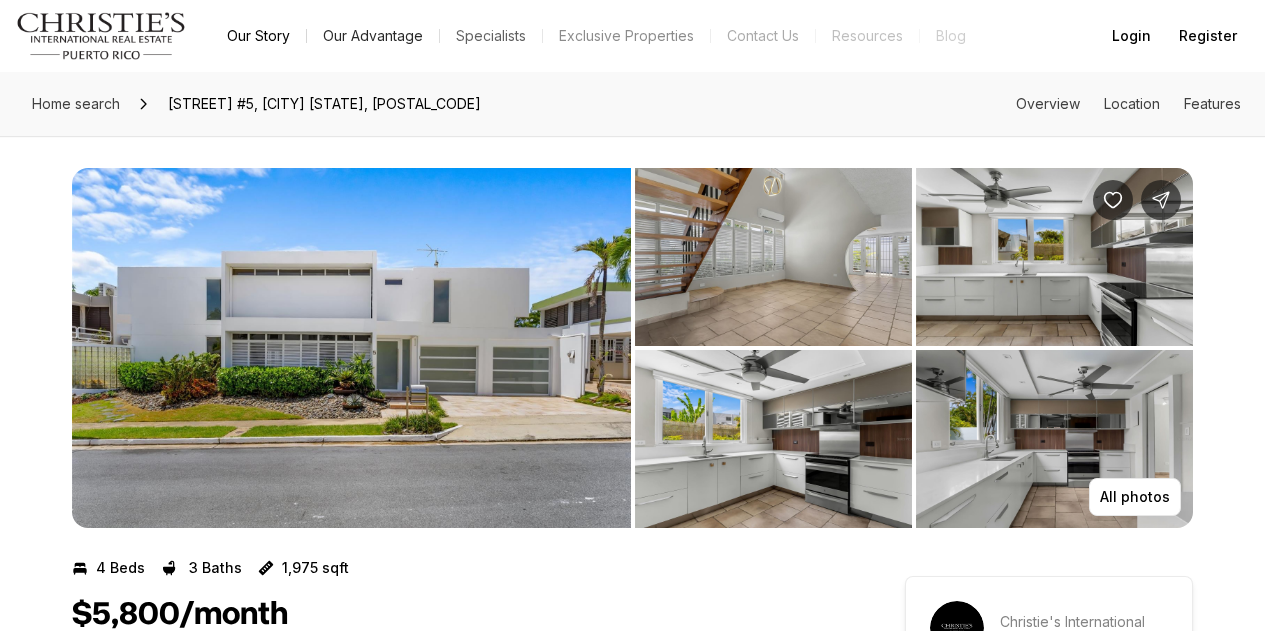 scroll, scrollTop: 0, scrollLeft: 0, axis: both 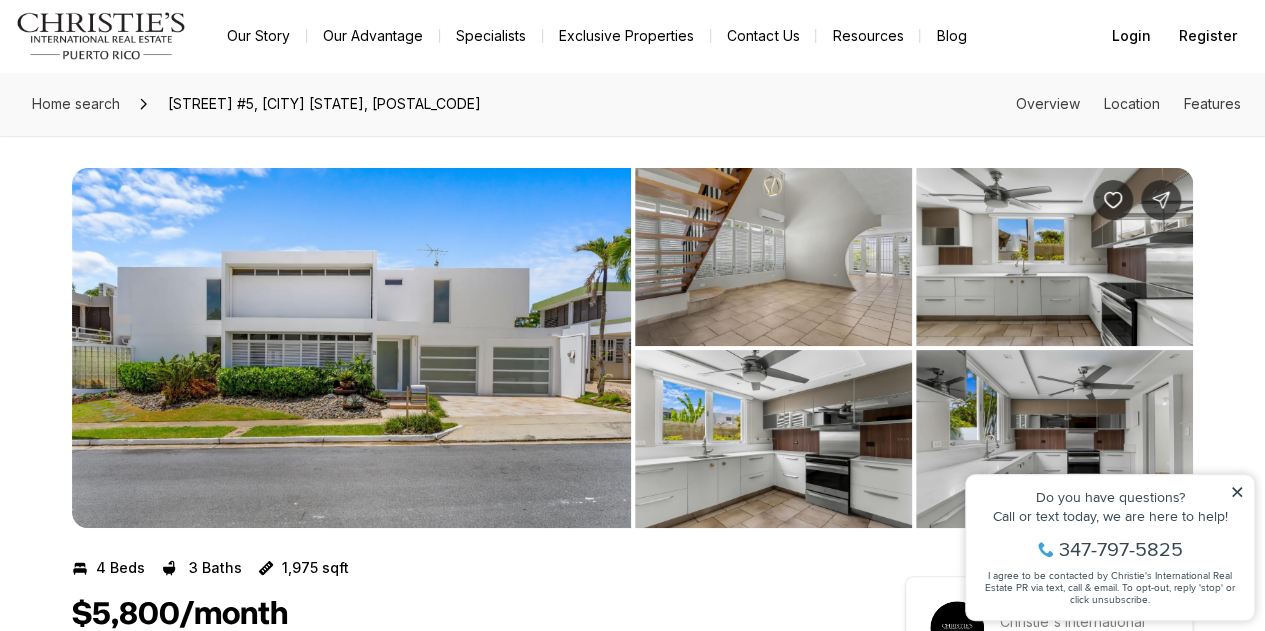 click at bounding box center (351, 348) 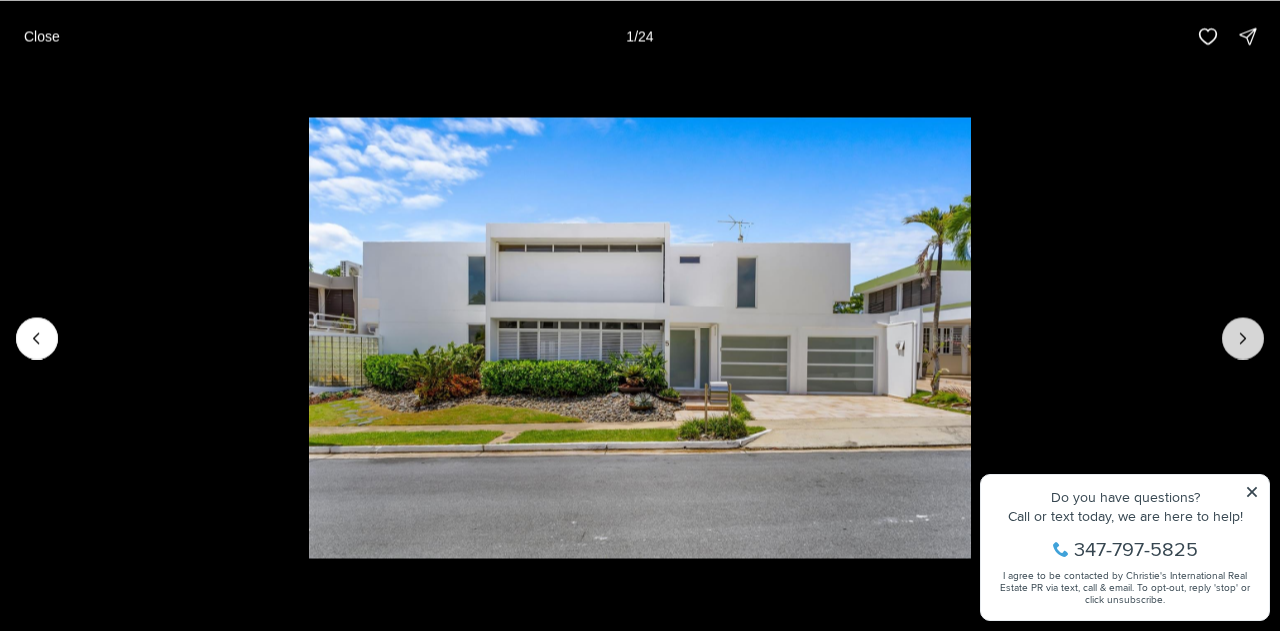 click 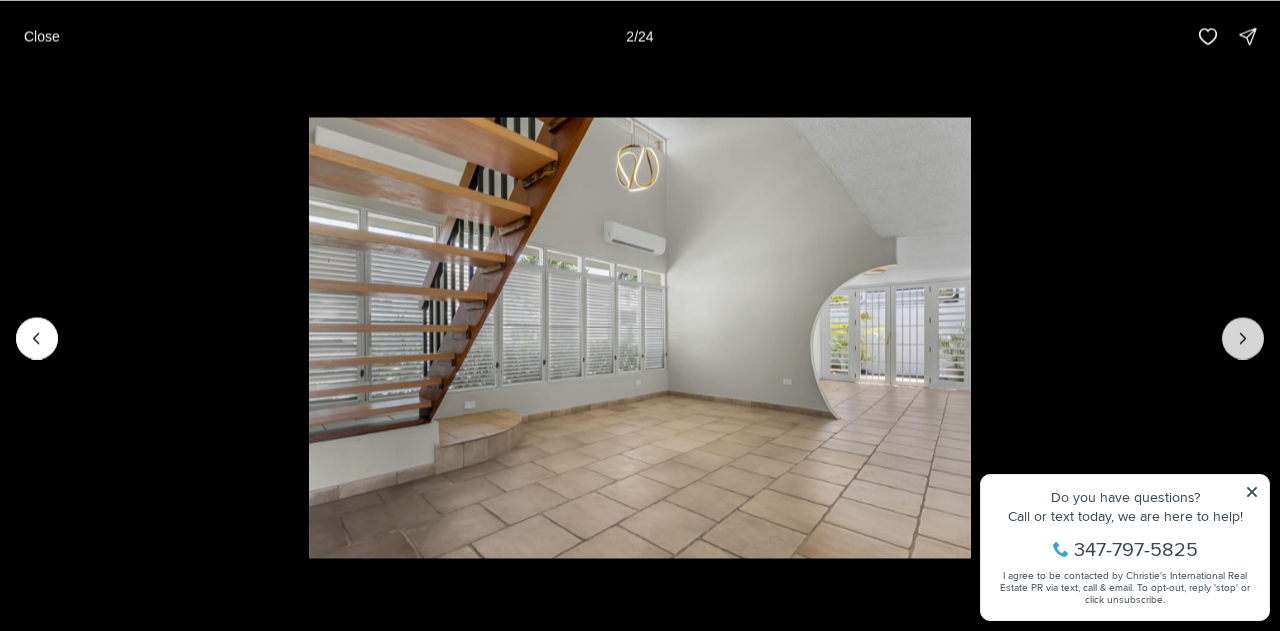 click 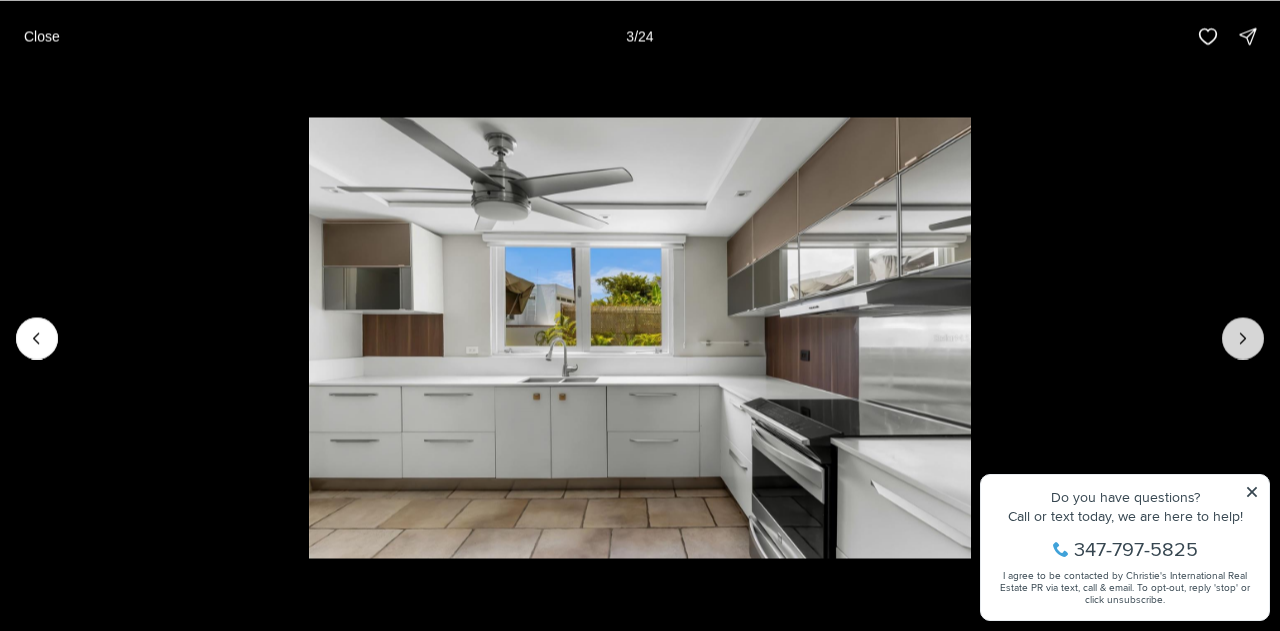 click 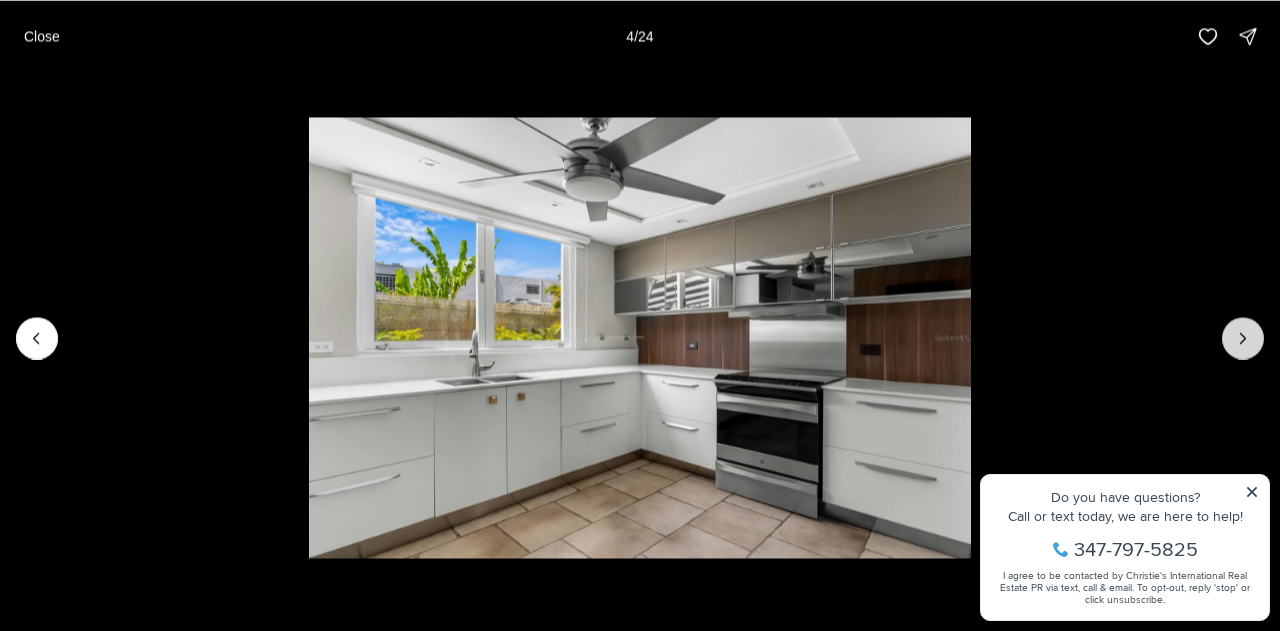 click 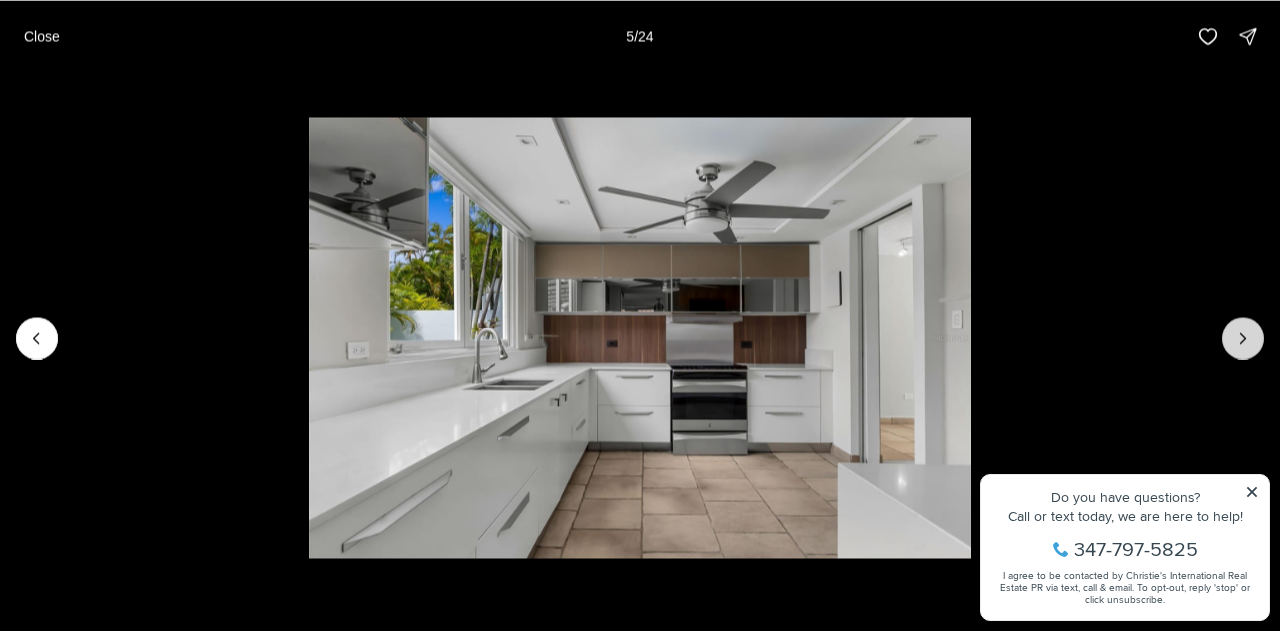 click 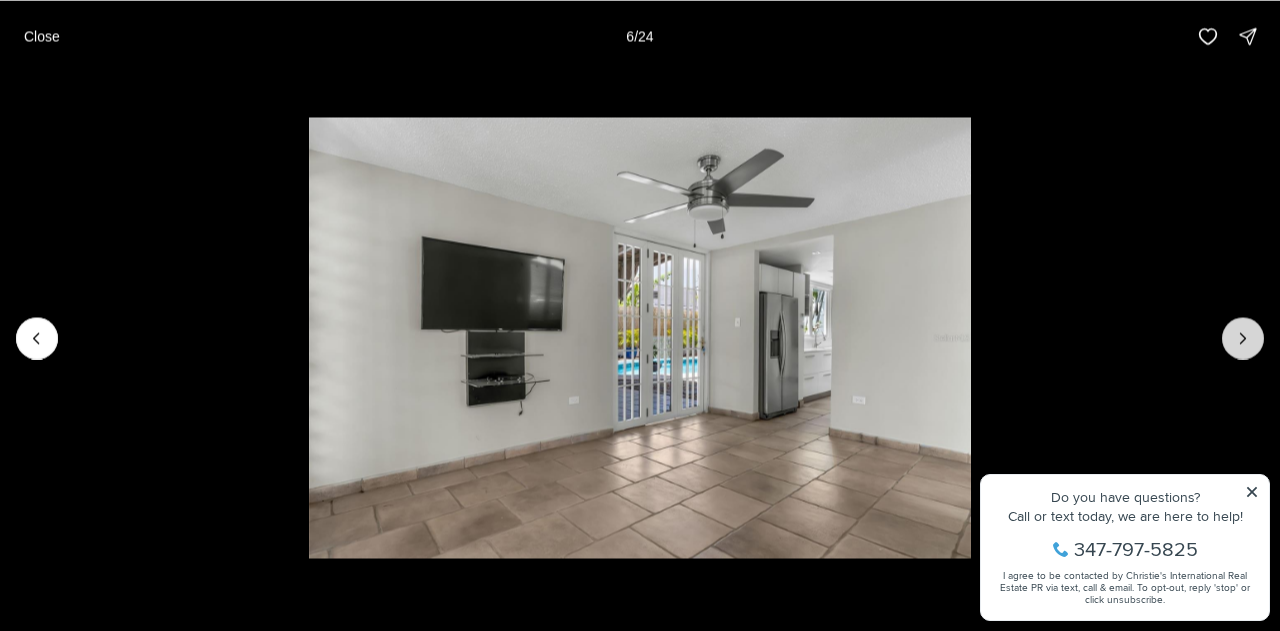 click 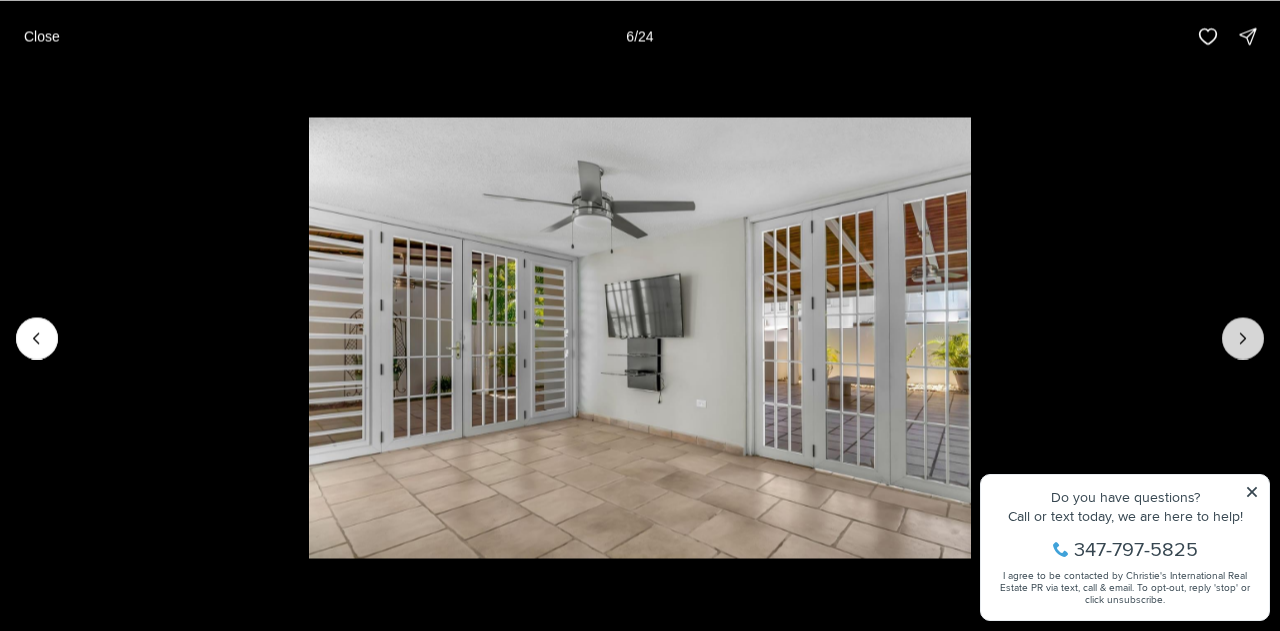 click 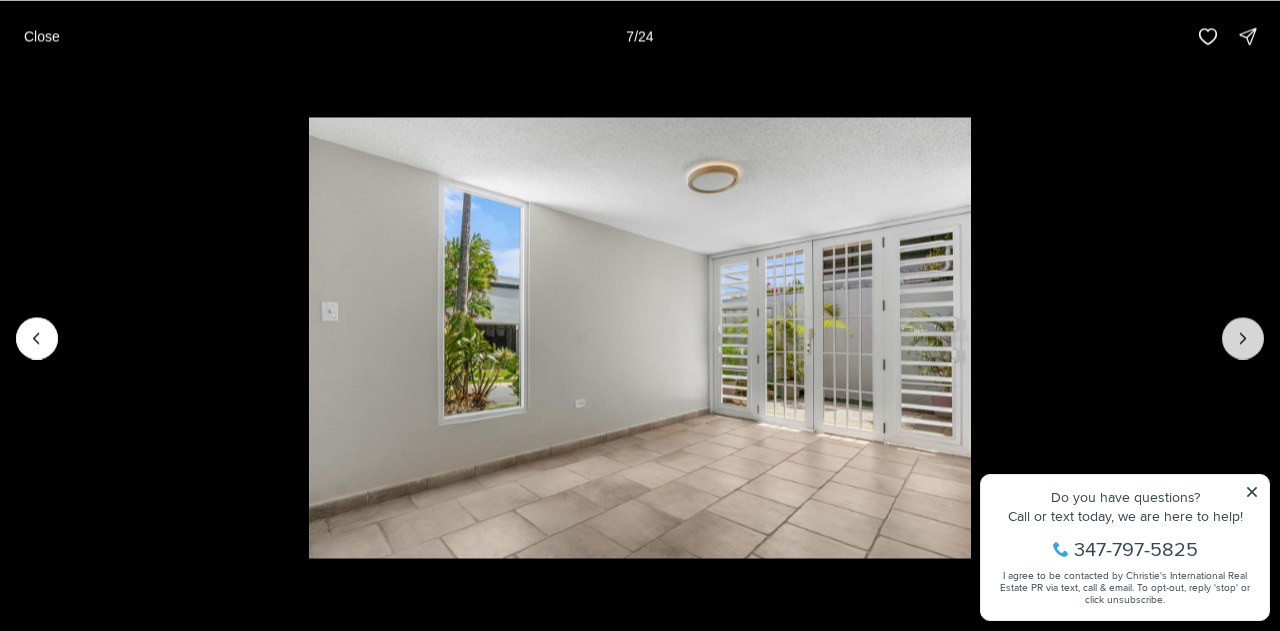 click 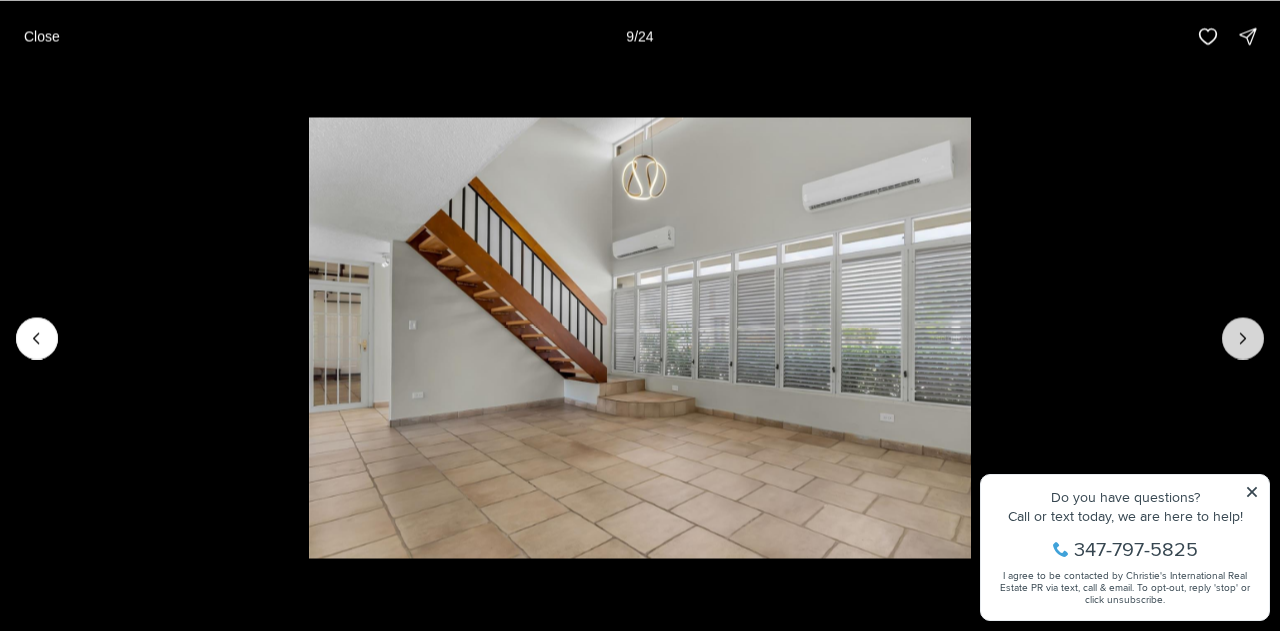 click 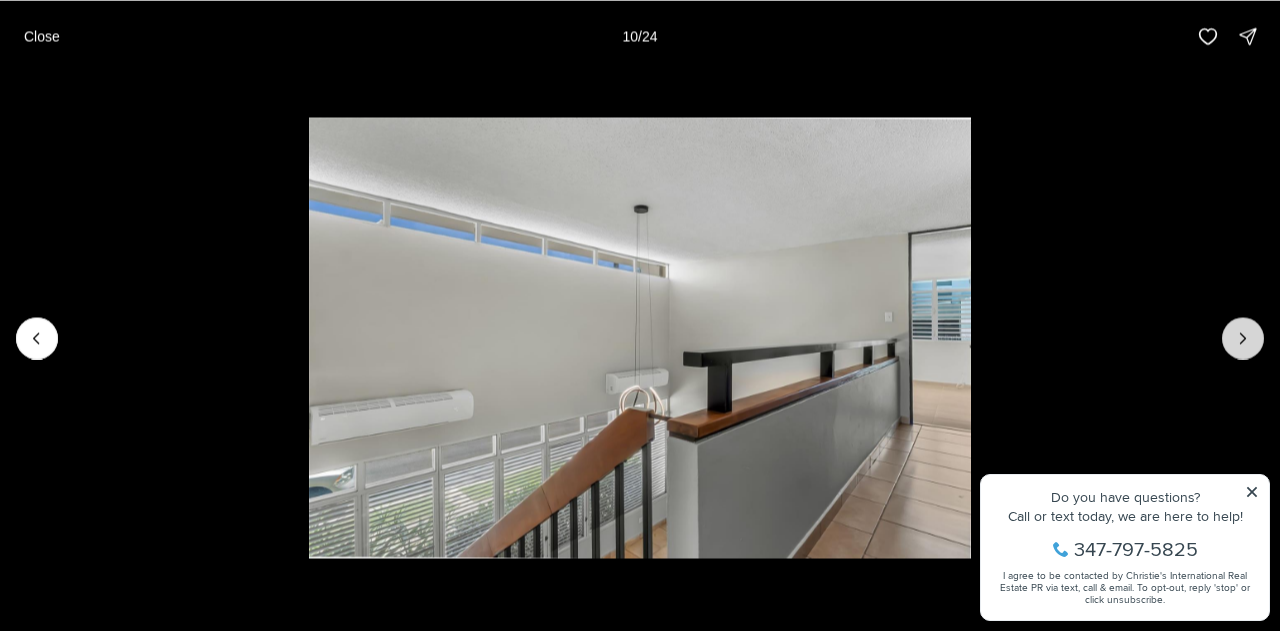click 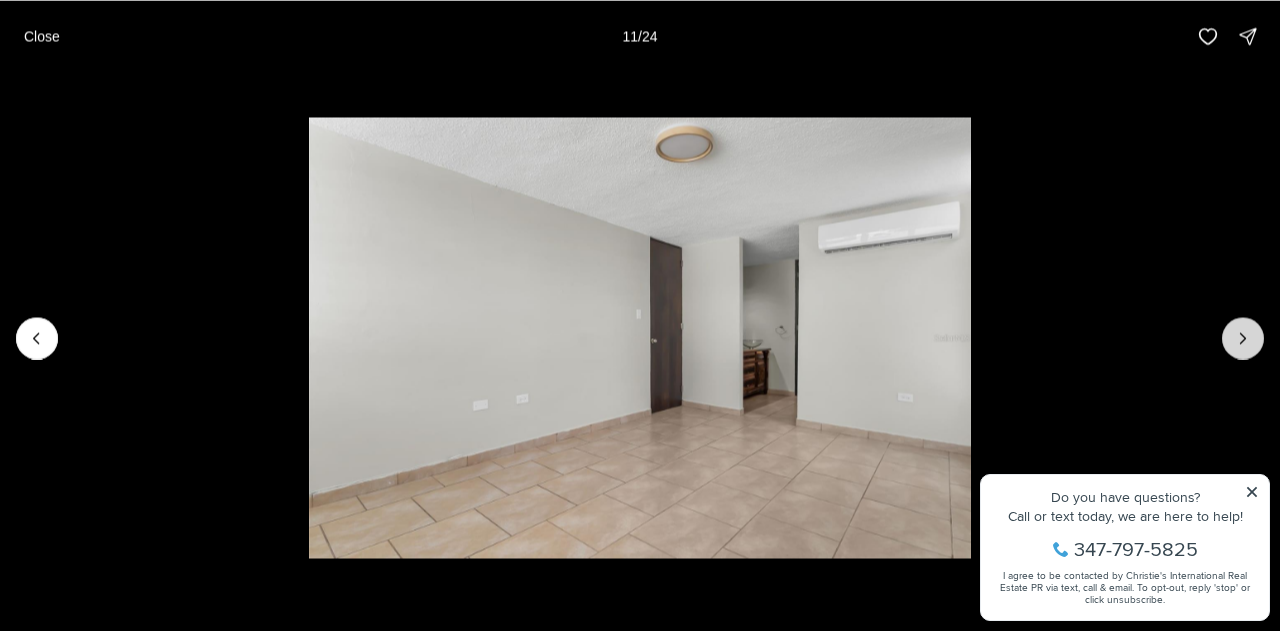 click 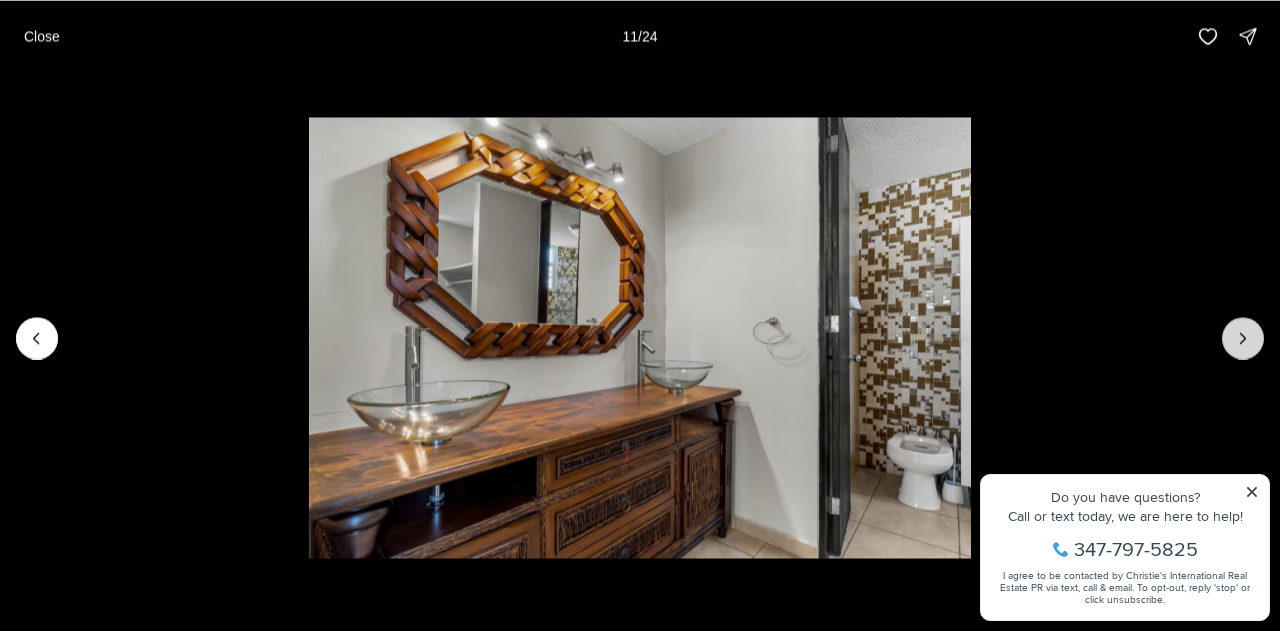 click 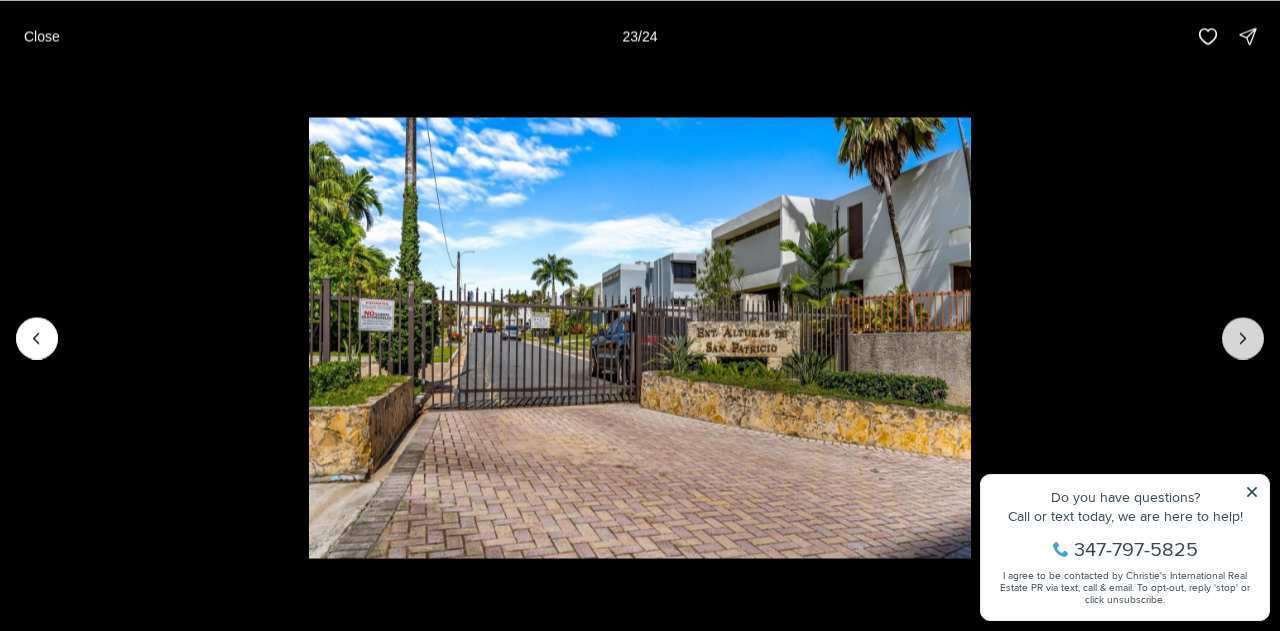 click 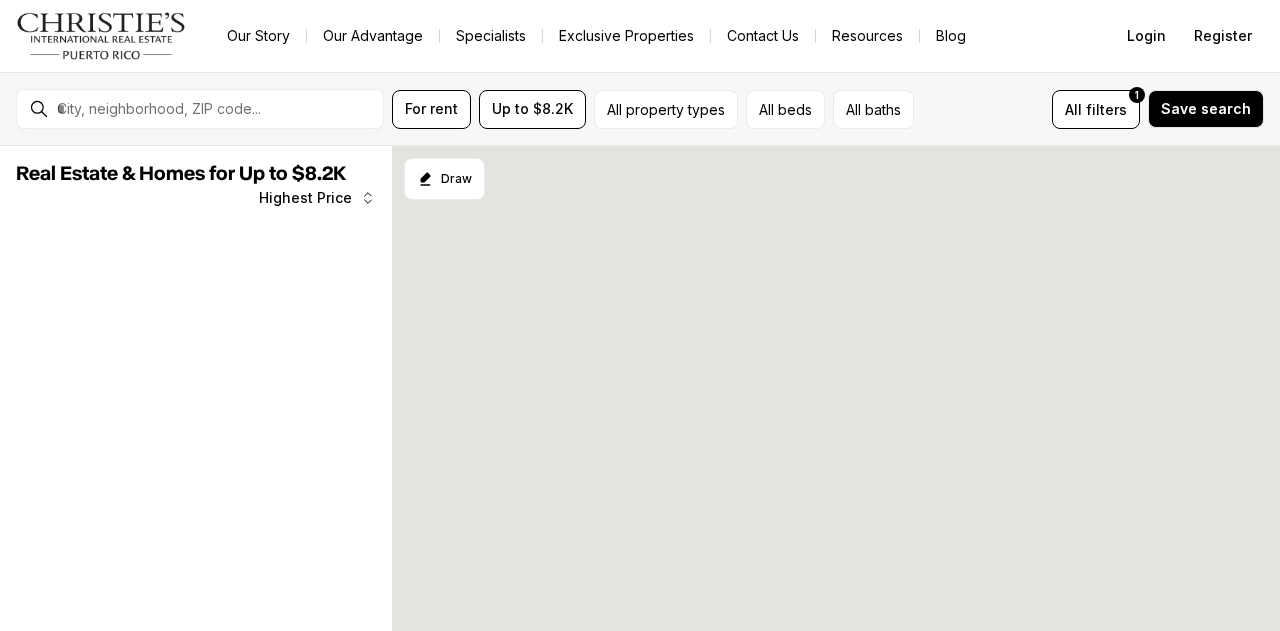 scroll, scrollTop: 0, scrollLeft: 0, axis: both 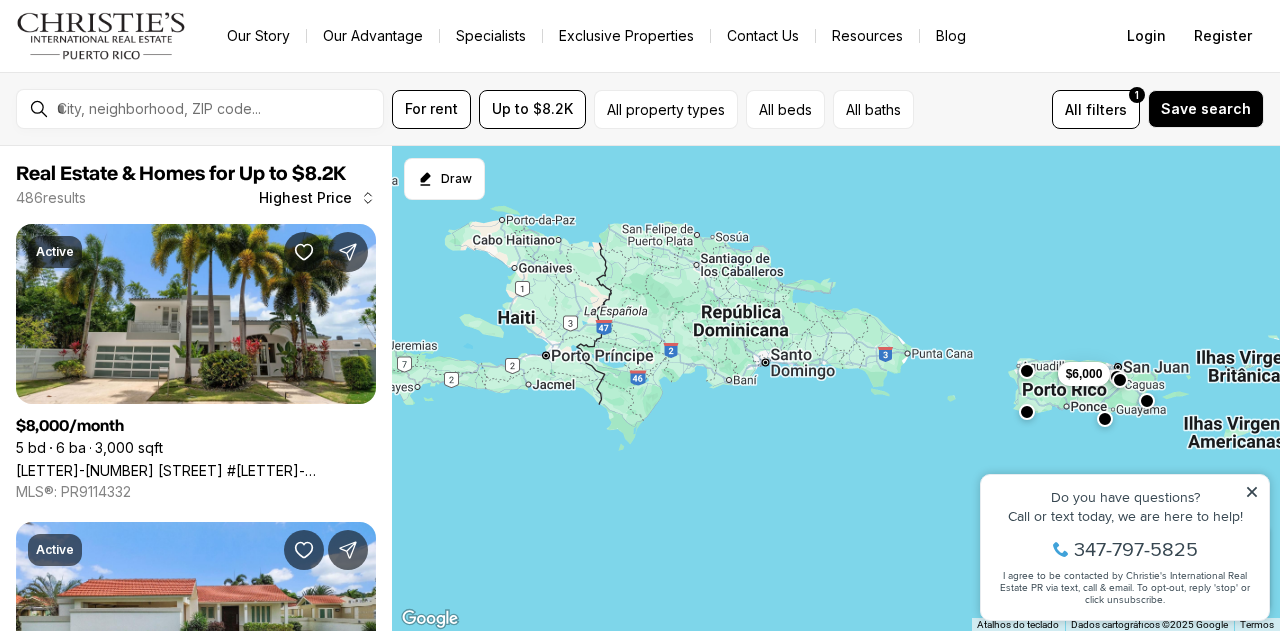 drag, startPoint x: 736, startPoint y: 308, endPoint x: 1028, endPoint y: 291, distance: 292.49445 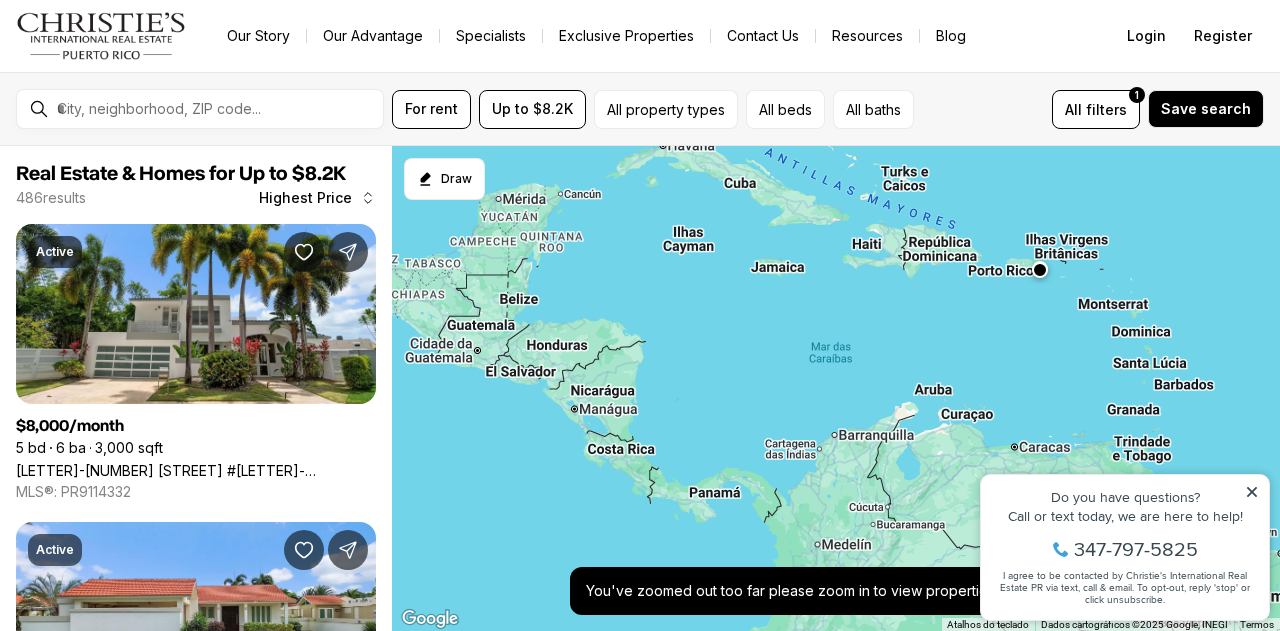 drag, startPoint x: 1027, startPoint y: 198, endPoint x: 1009, endPoint y: 151, distance: 50.32892 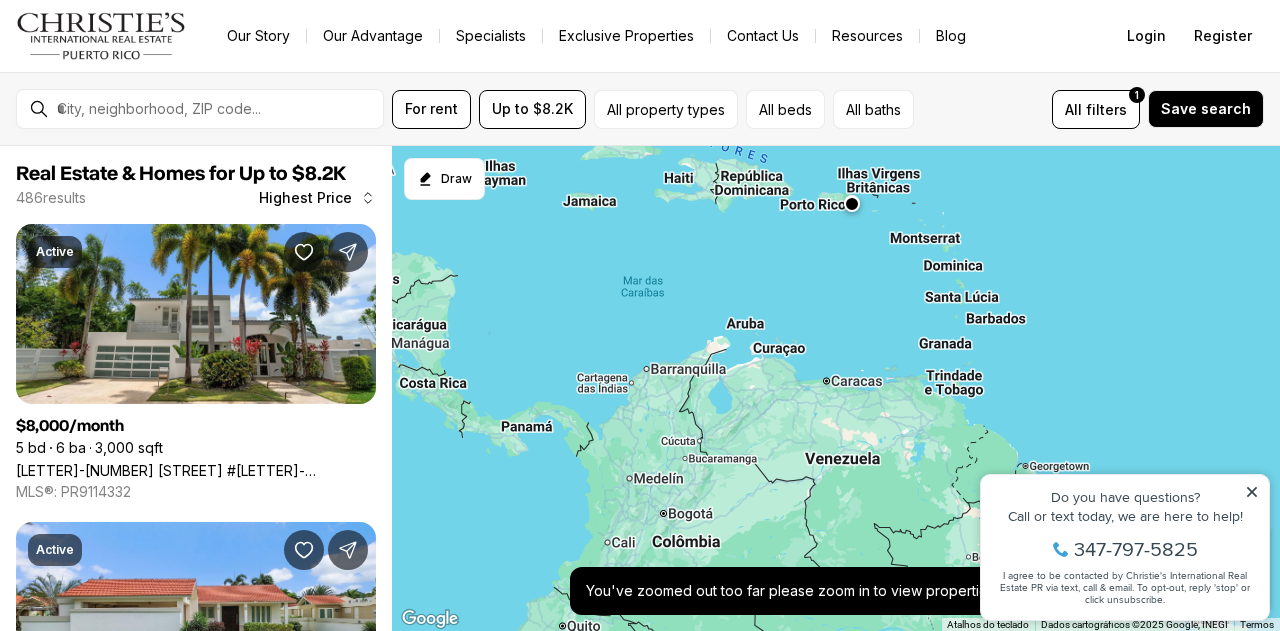 drag, startPoint x: 1023, startPoint y: 350, endPoint x: 829, endPoint y: 278, distance: 206.92995 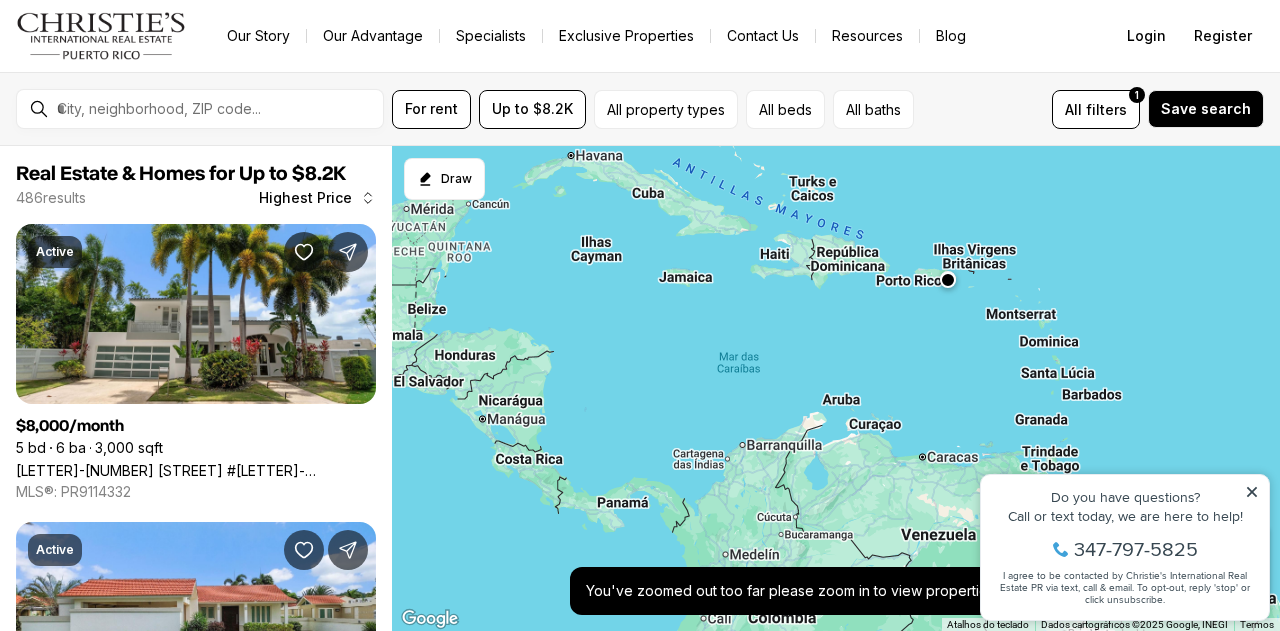 drag, startPoint x: 2070, startPoint y: 810, endPoint x: 1277, endPoint y: 566, distance: 829.6897 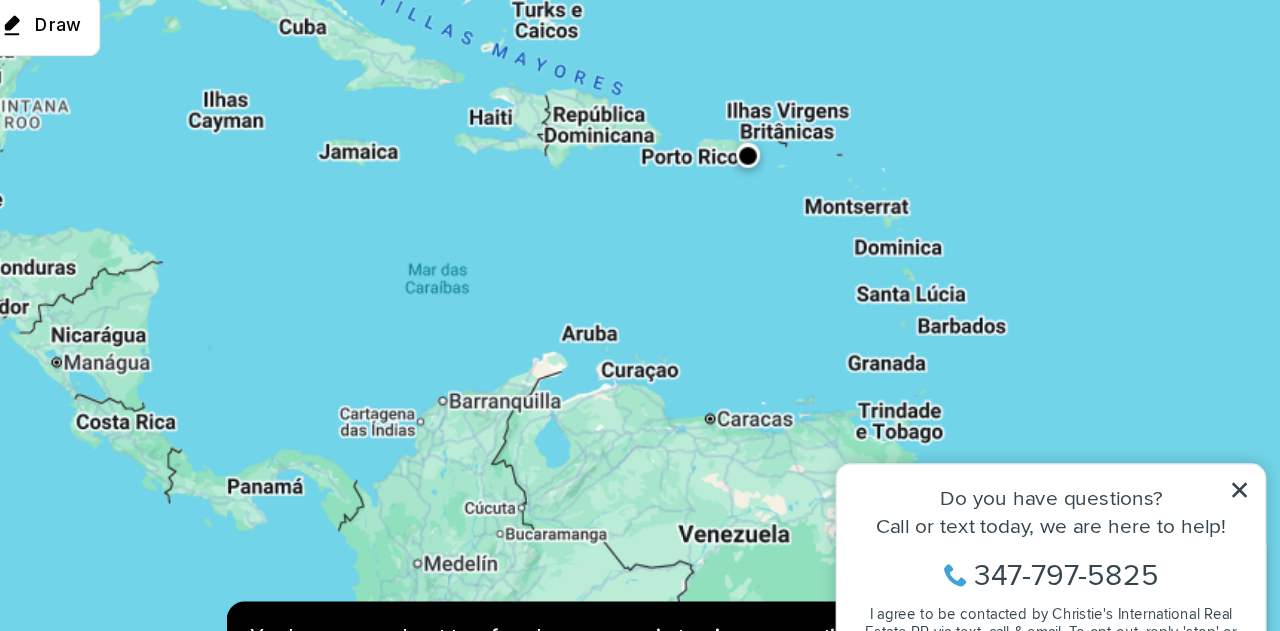 click at bounding box center (836, 389) 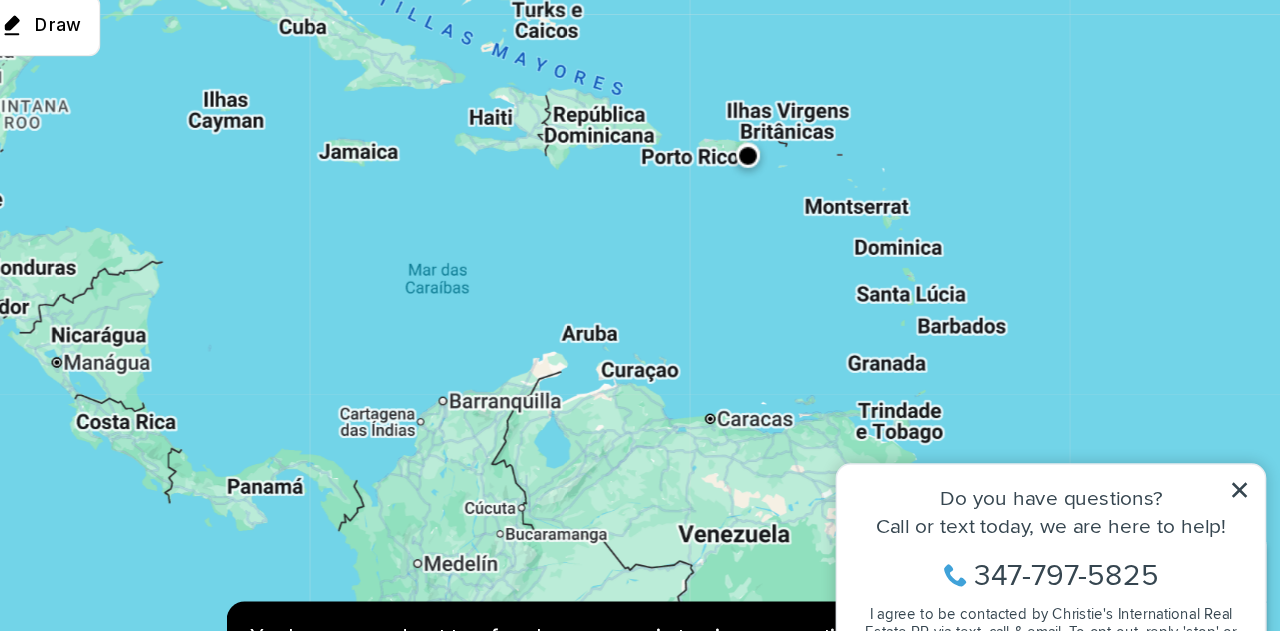 click at bounding box center [836, 389] 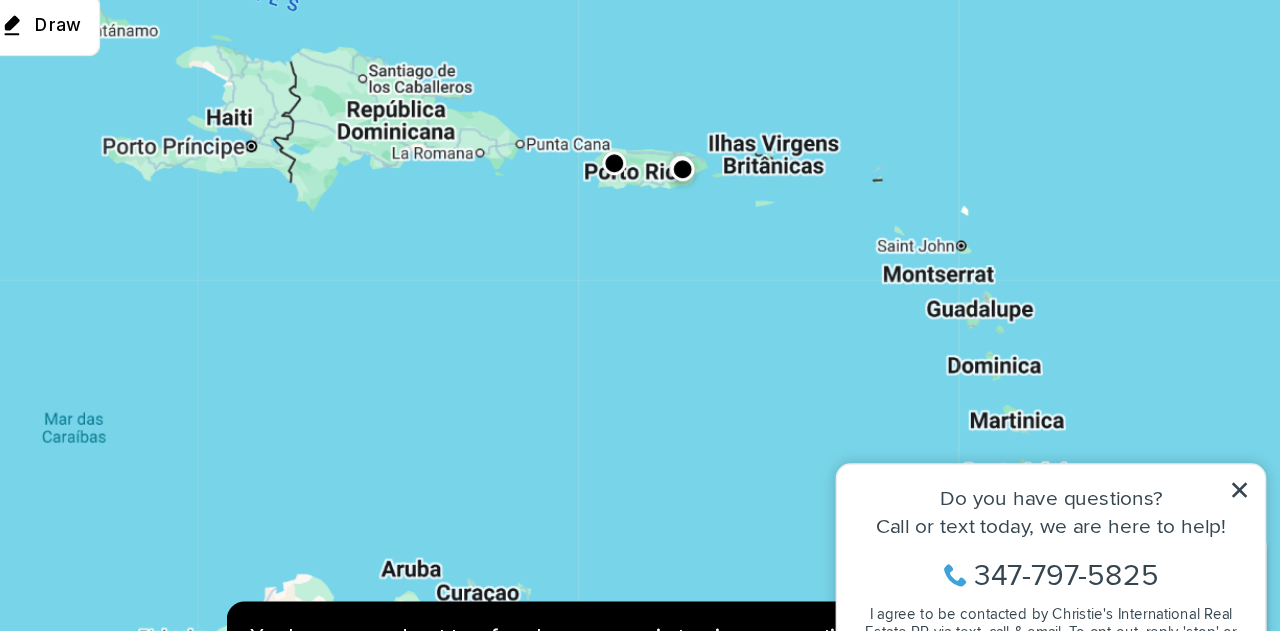 click at bounding box center [836, 389] 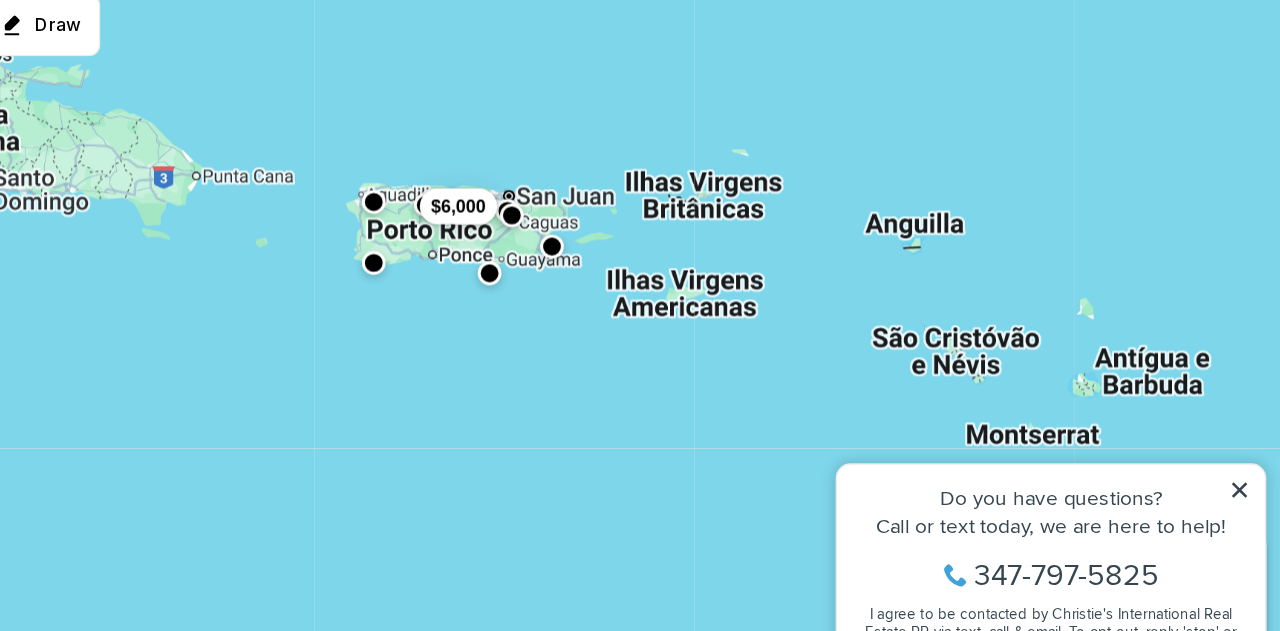 drag, startPoint x: 926, startPoint y: 278, endPoint x: 847, endPoint y: 335, distance: 97.41663 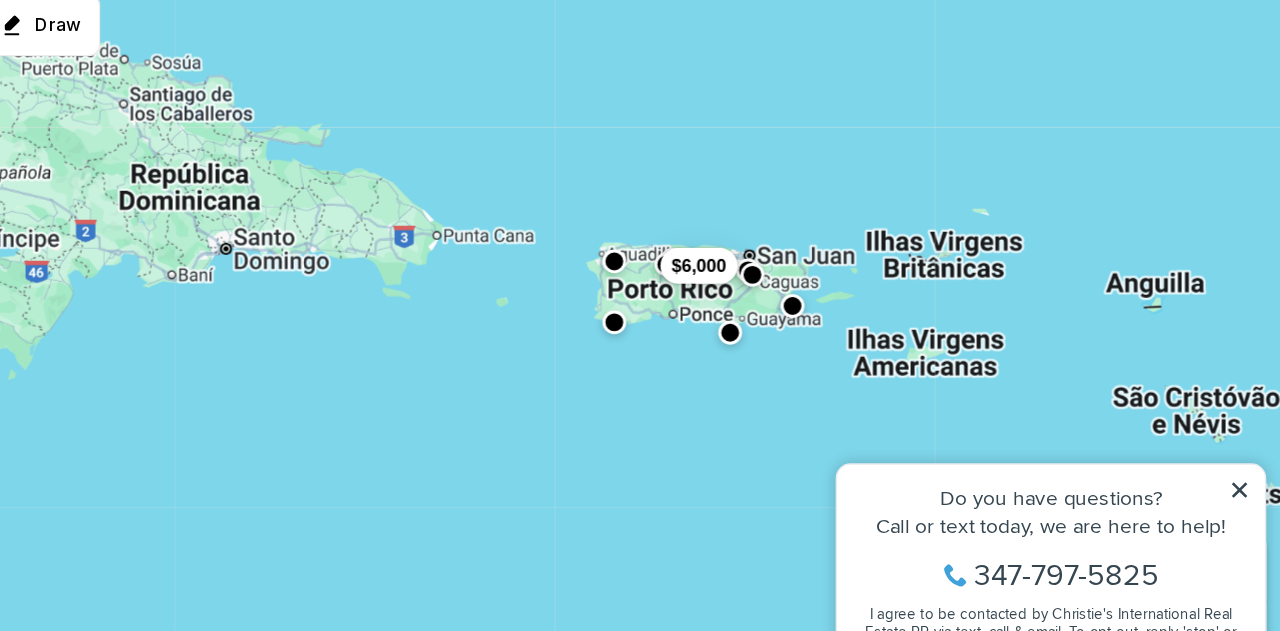 drag, startPoint x: 847, startPoint y: 335, endPoint x: 1057, endPoint y: 316, distance: 210.85777 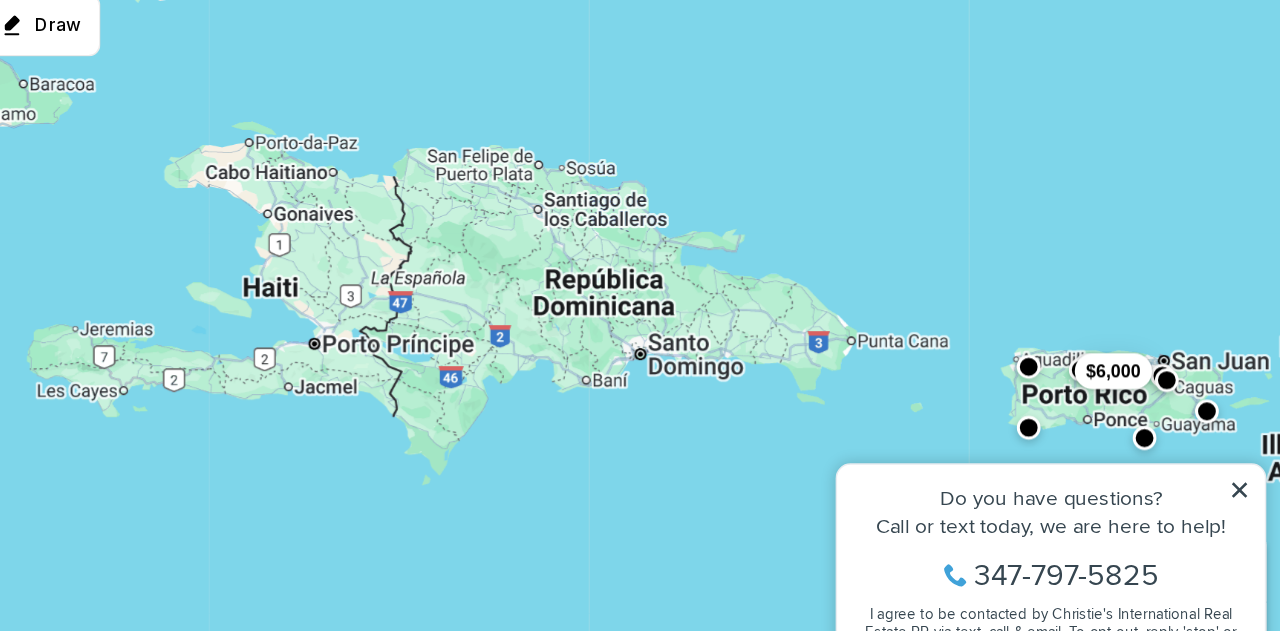 drag, startPoint x: 773, startPoint y: 304, endPoint x: 1061, endPoint y: 375, distance: 296.62265 